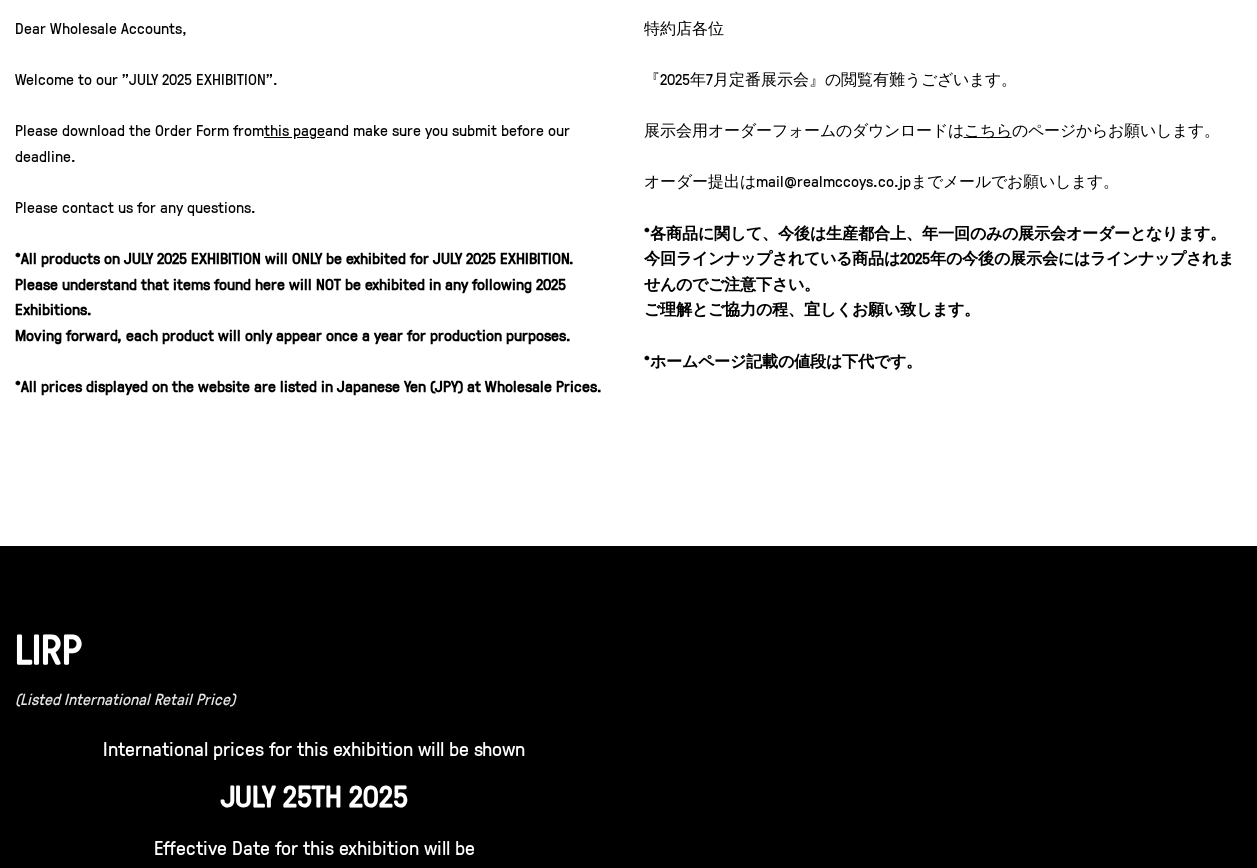 scroll, scrollTop: 900, scrollLeft: 0, axis: vertical 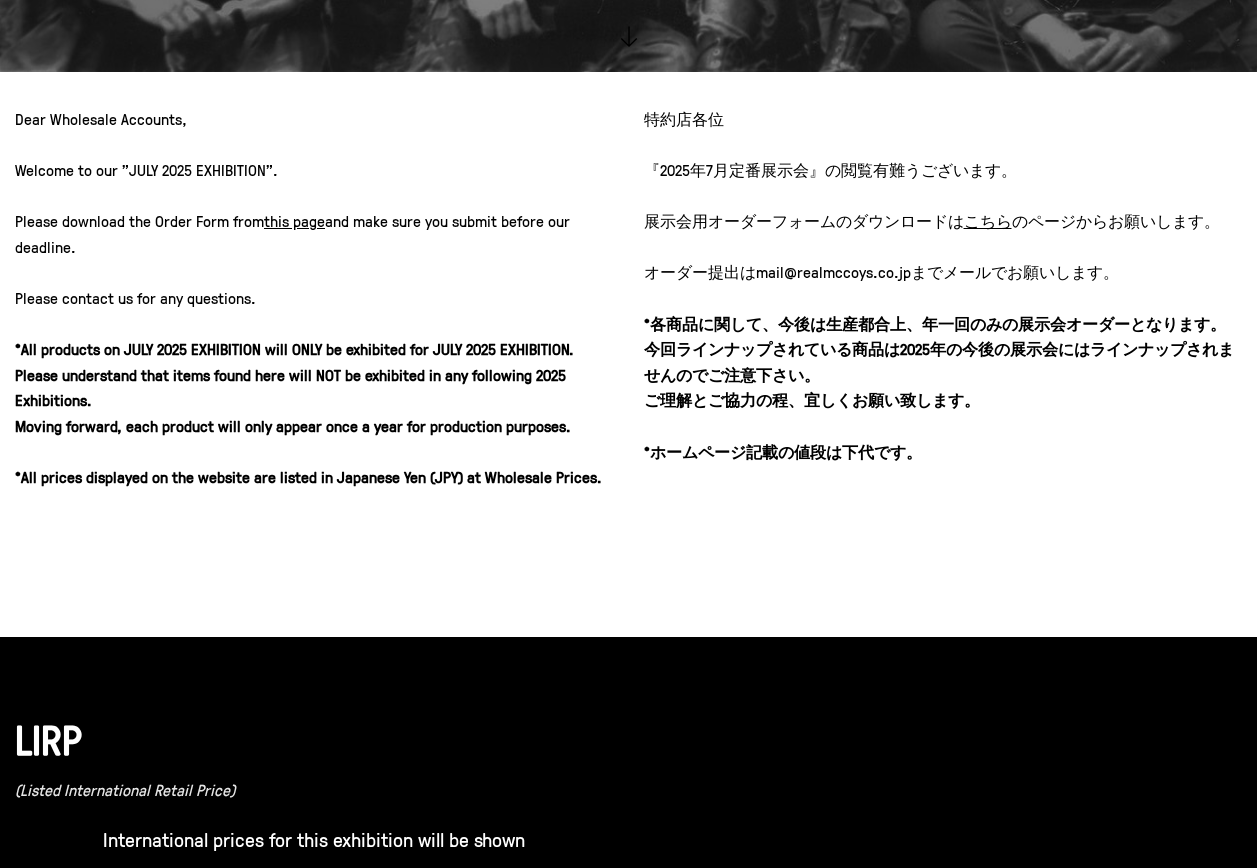 click on "こちら" at bounding box center [988, 221] 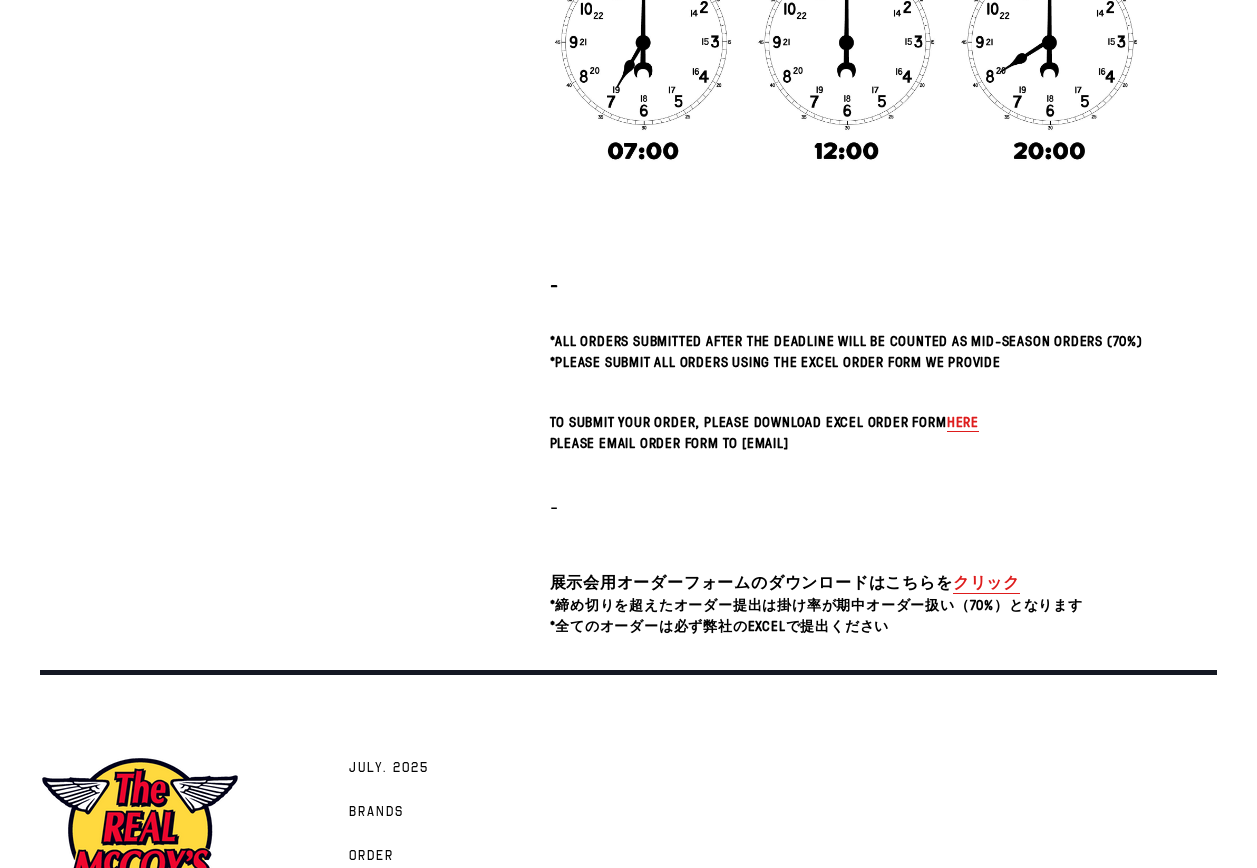 scroll, scrollTop: 400, scrollLeft: 0, axis: vertical 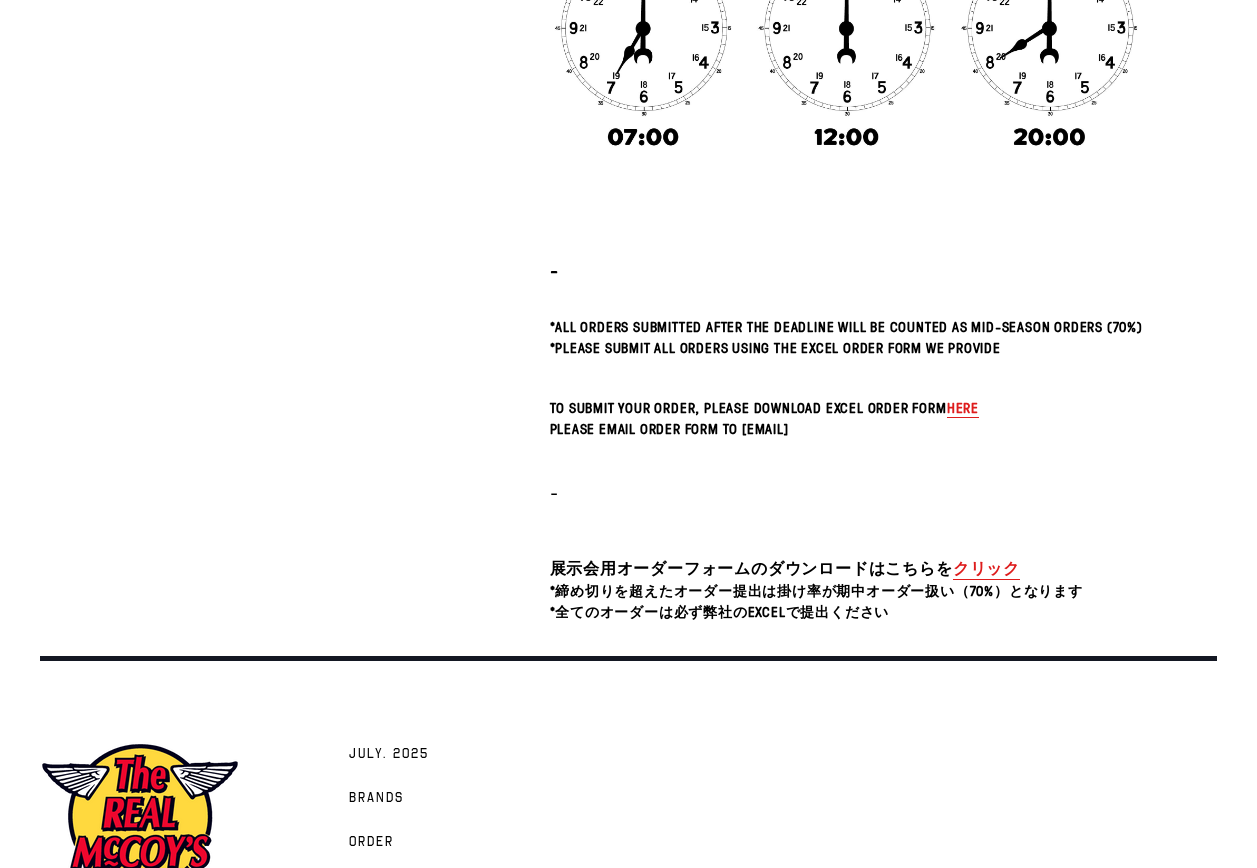 click on "クリック" at bounding box center [986, 568] 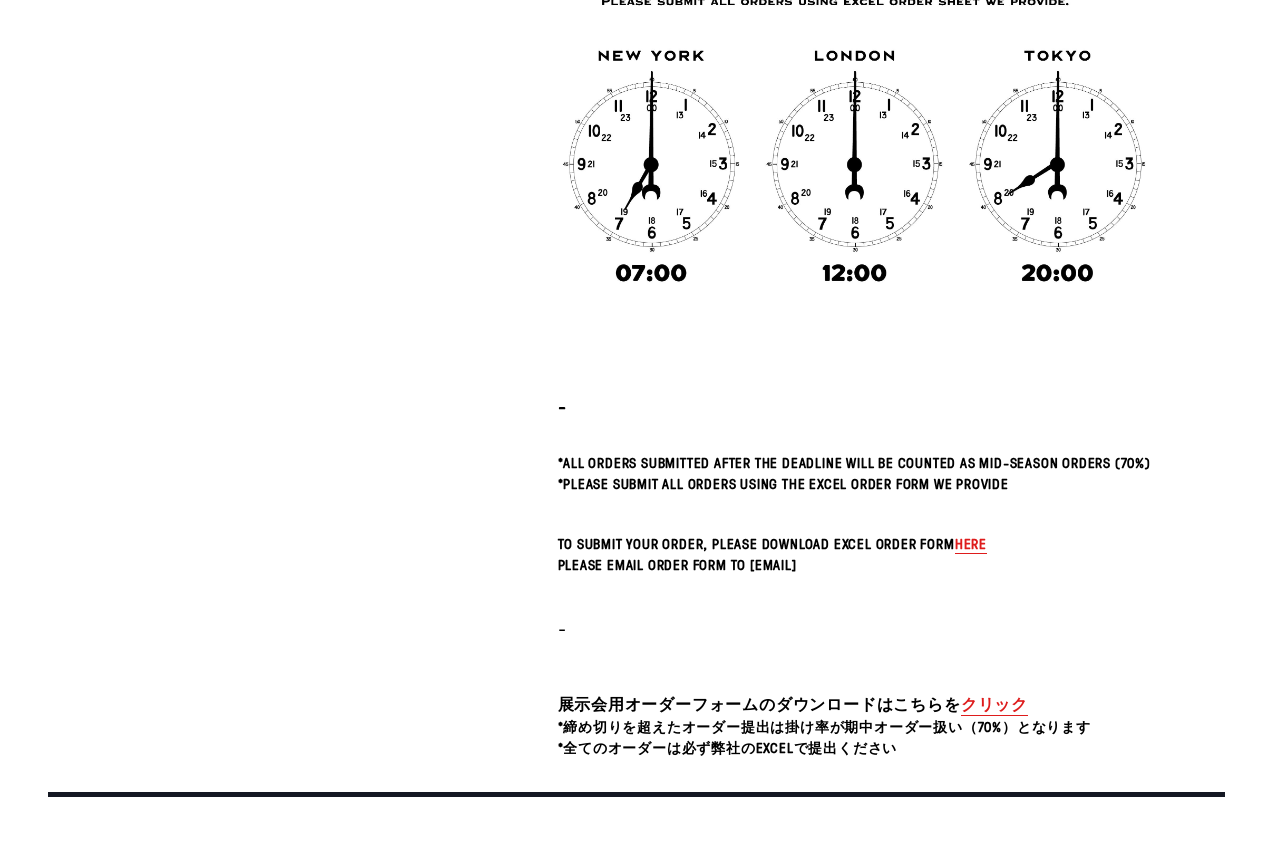 scroll, scrollTop: 0, scrollLeft: 0, axis: both 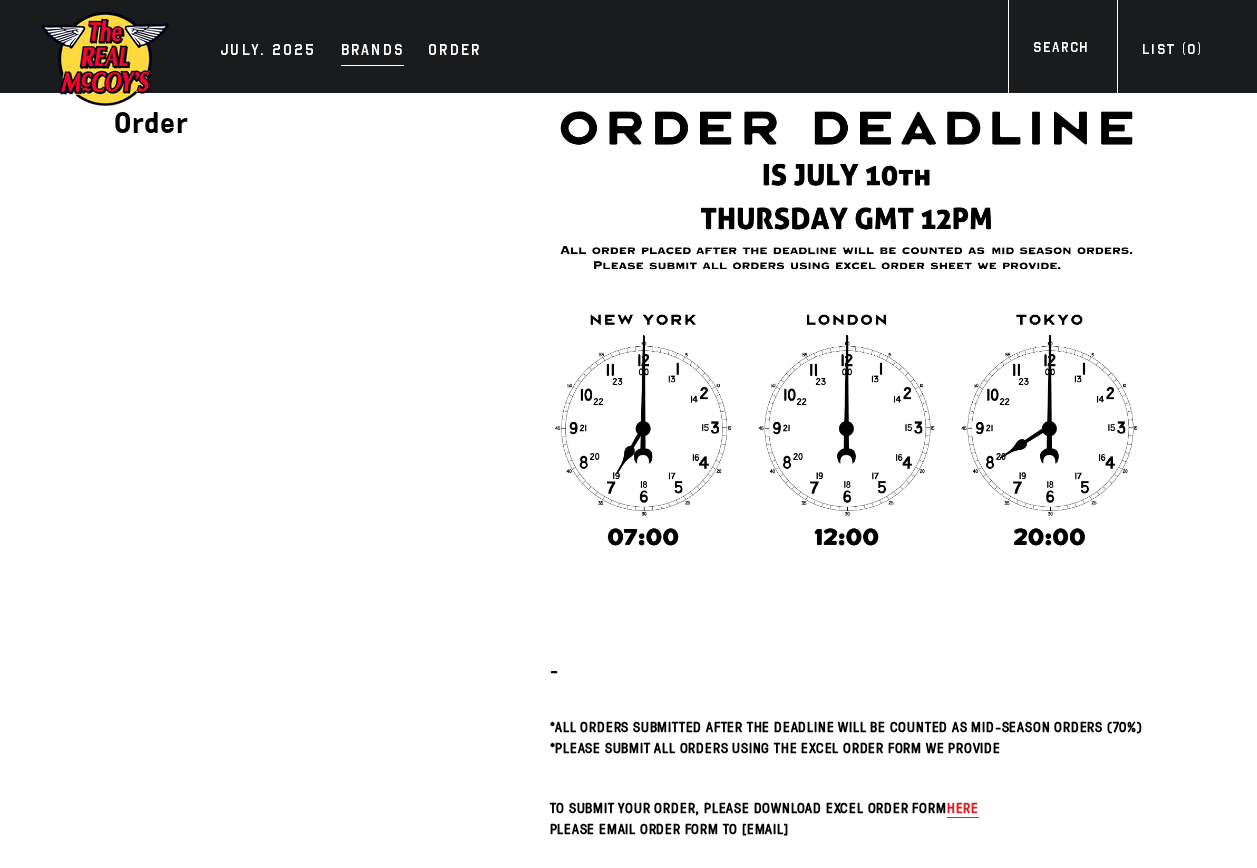 click on "Brands" at bounding box center (373, 52) 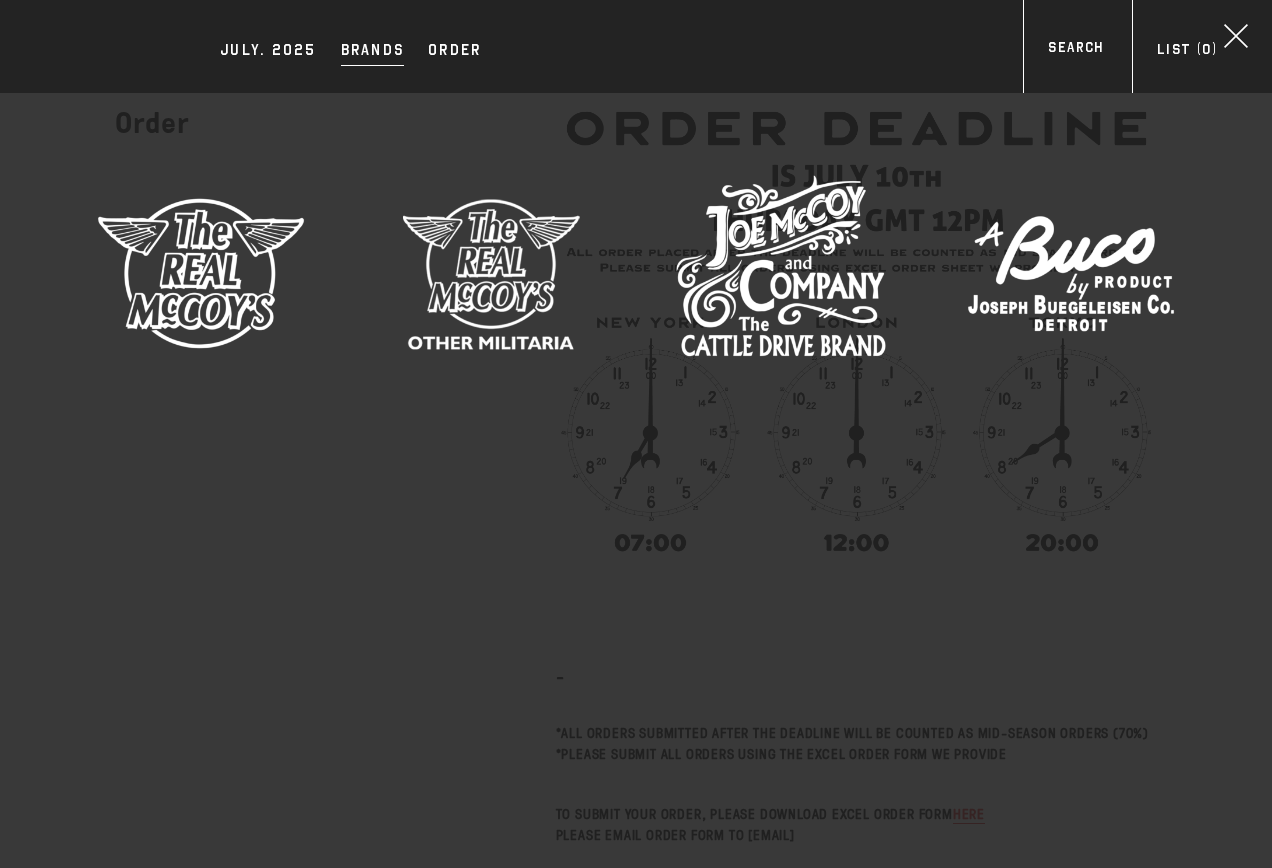 click at bounding box center [201, 273] 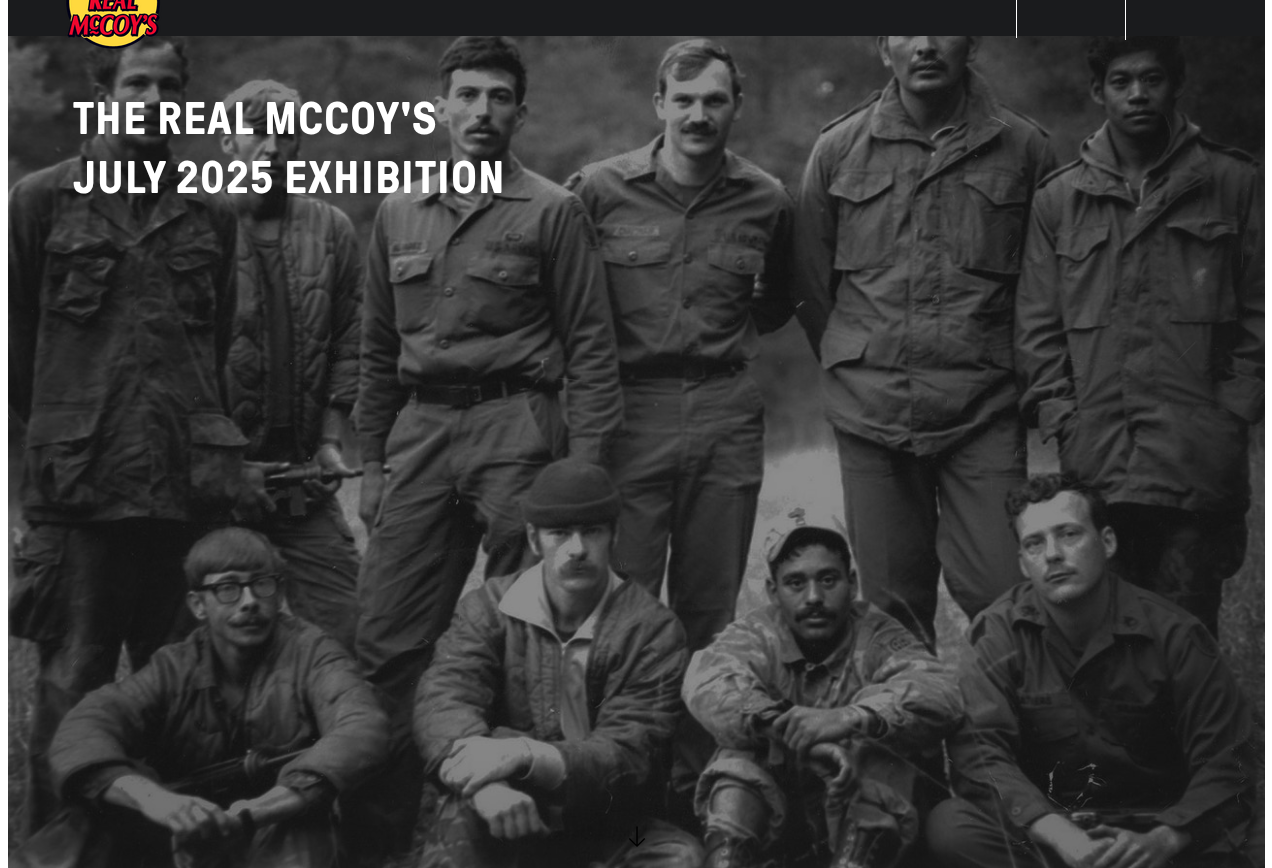 scroll, scrollTop: 0, scrollLeft: 0, axis: both 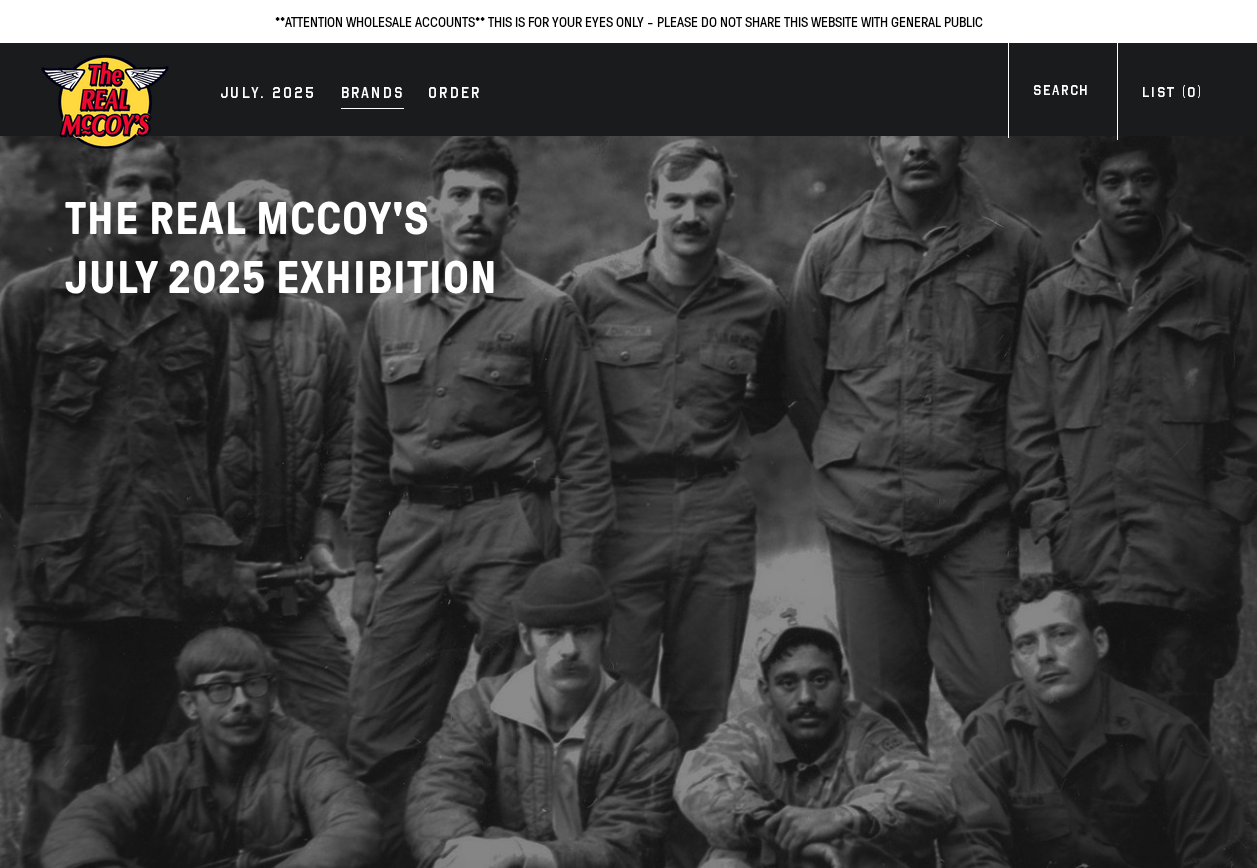 click on "Brands" at bounding box center [373, 95] 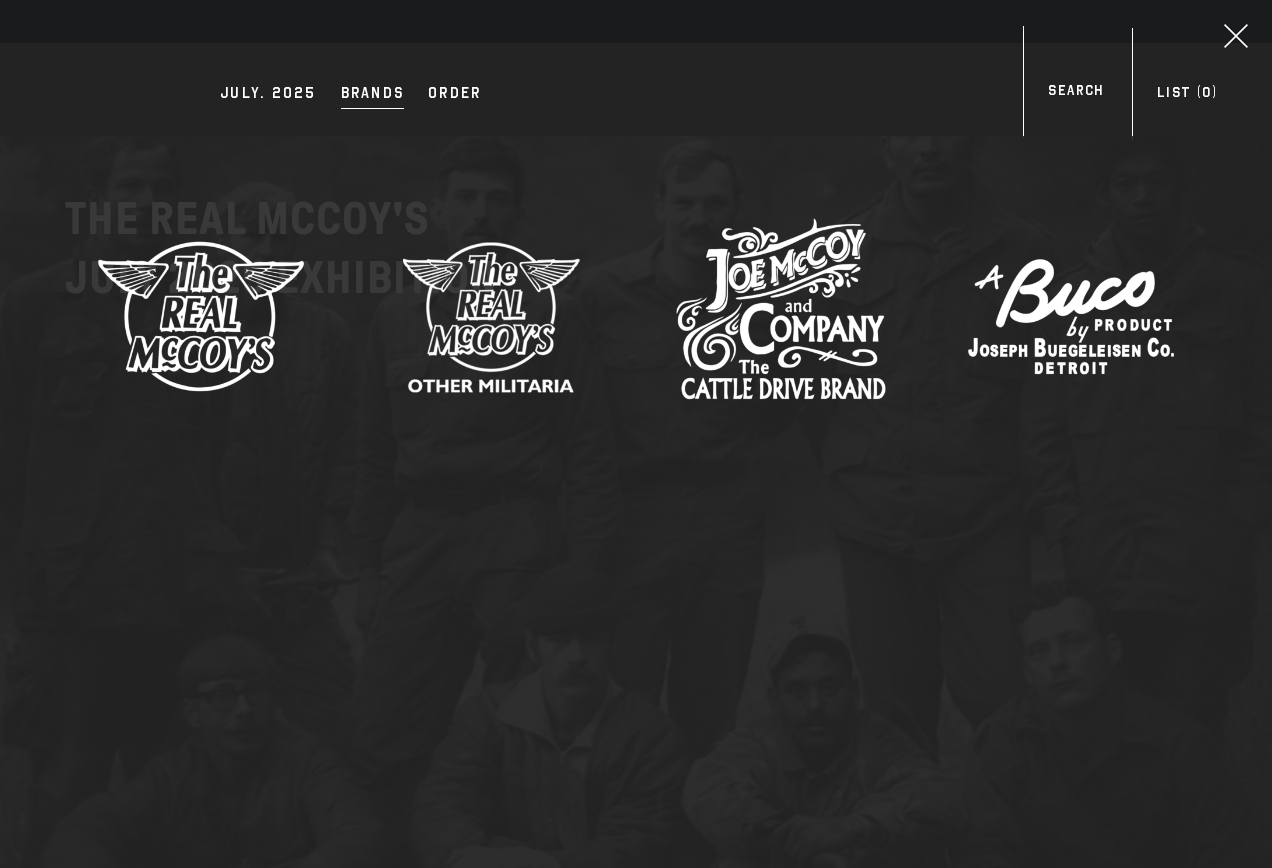 click at bounding box center (201, 316) 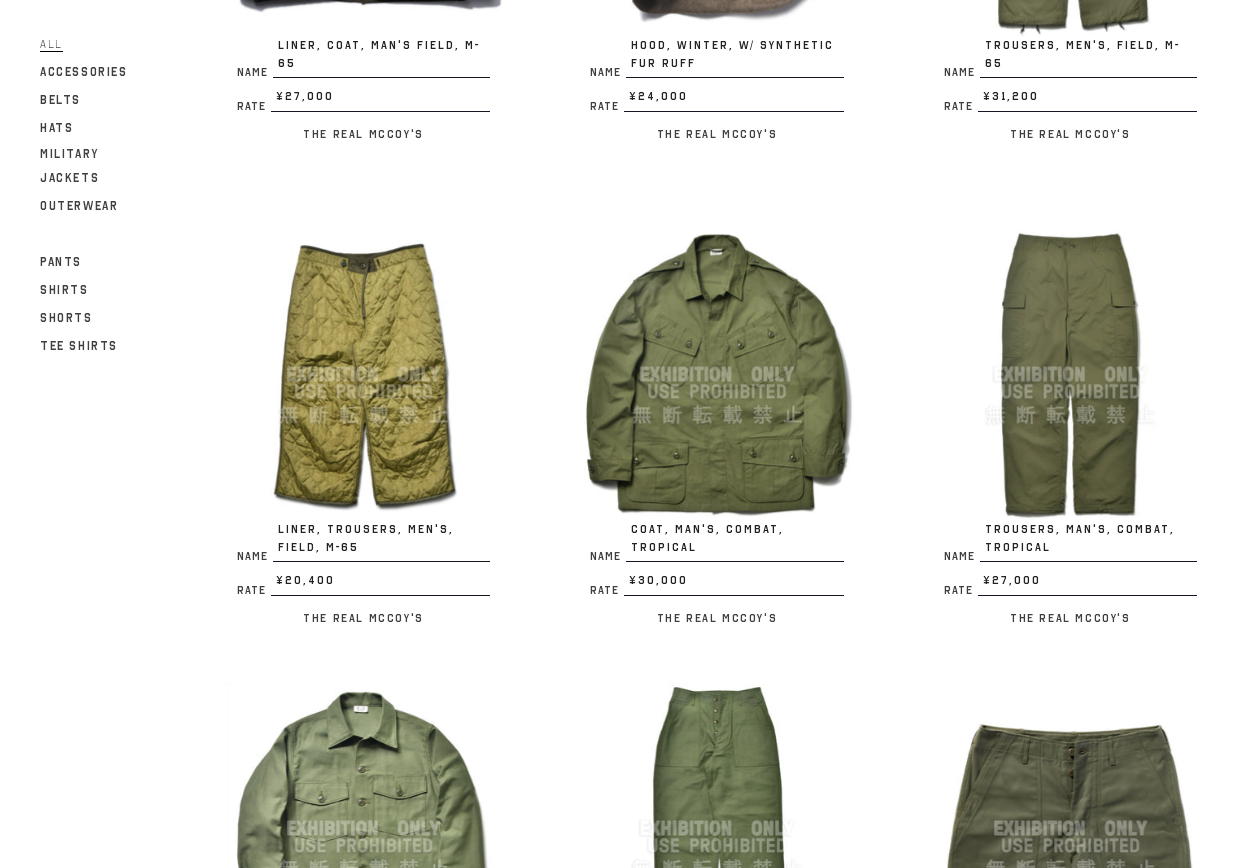 scroll, scrollTop: 1000, scrollLeft: 0, axis: vertical 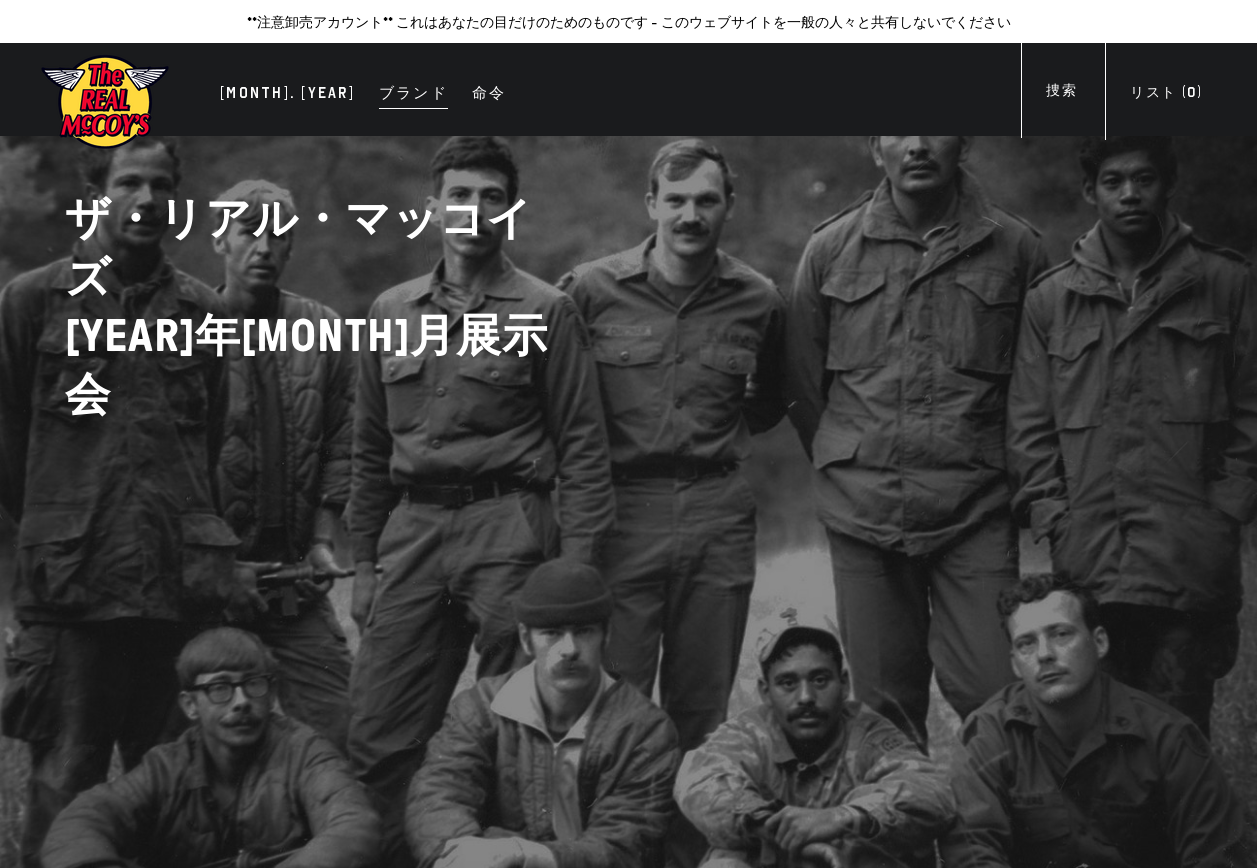 click on "ブランド" at bounding box center [413, 95] 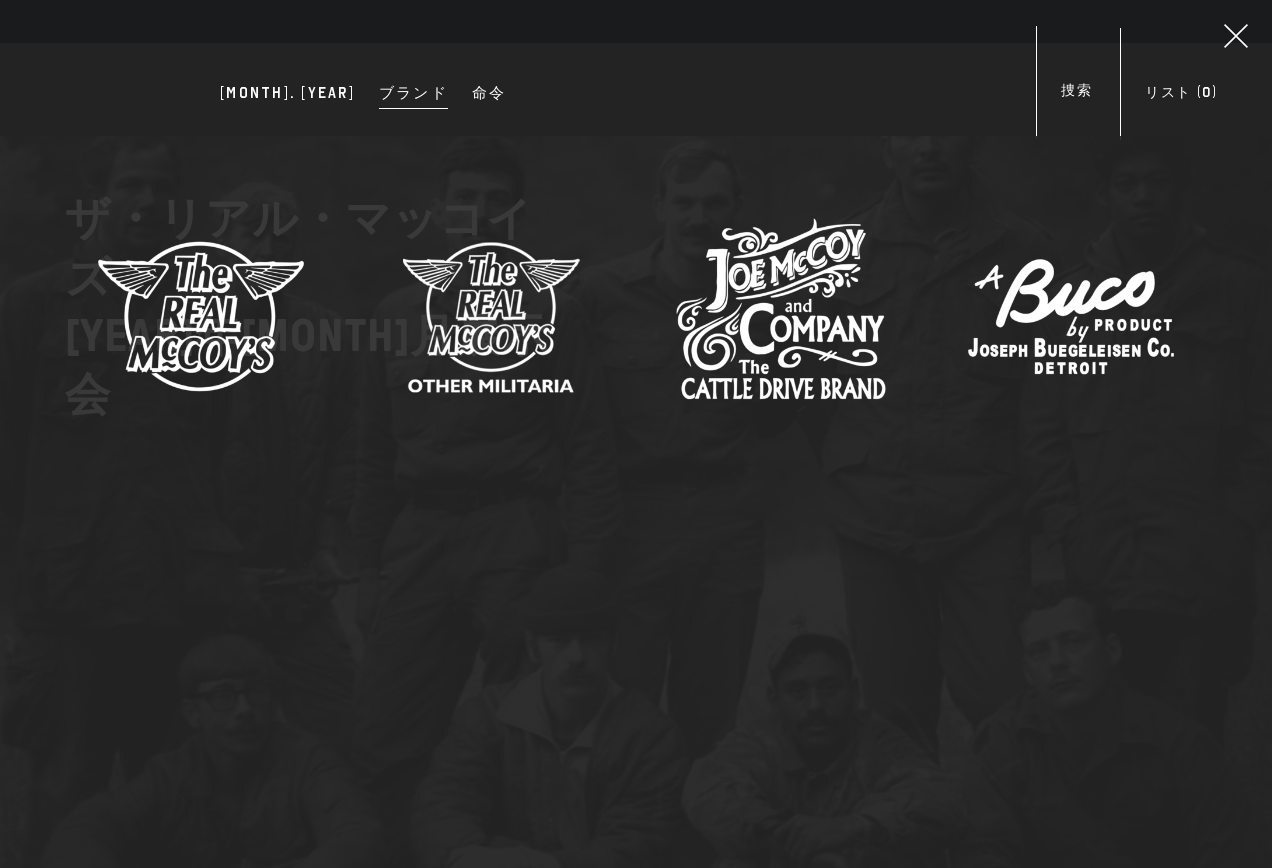 click at bounding box center [201, 316] 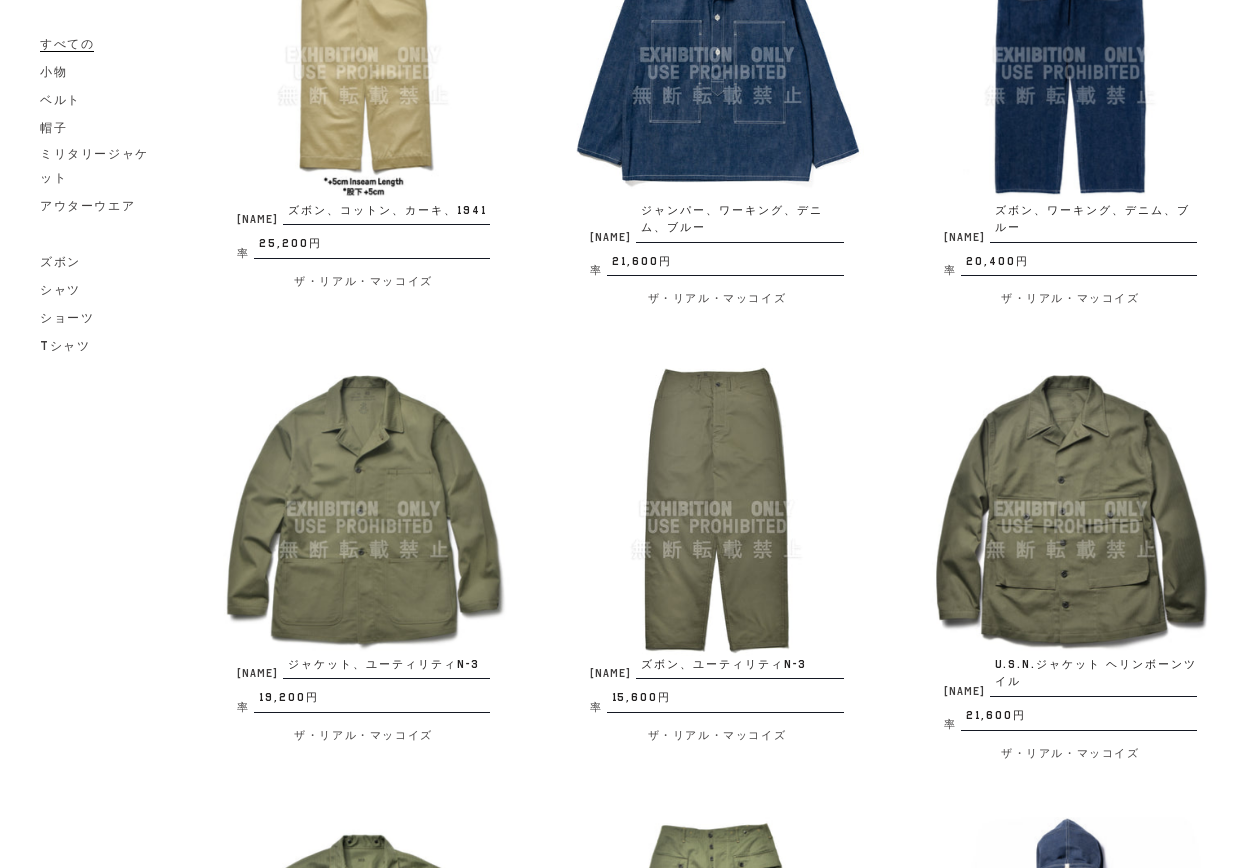 scroll, scrollTop: 2300, scrollLeft: 0, axis: vertical 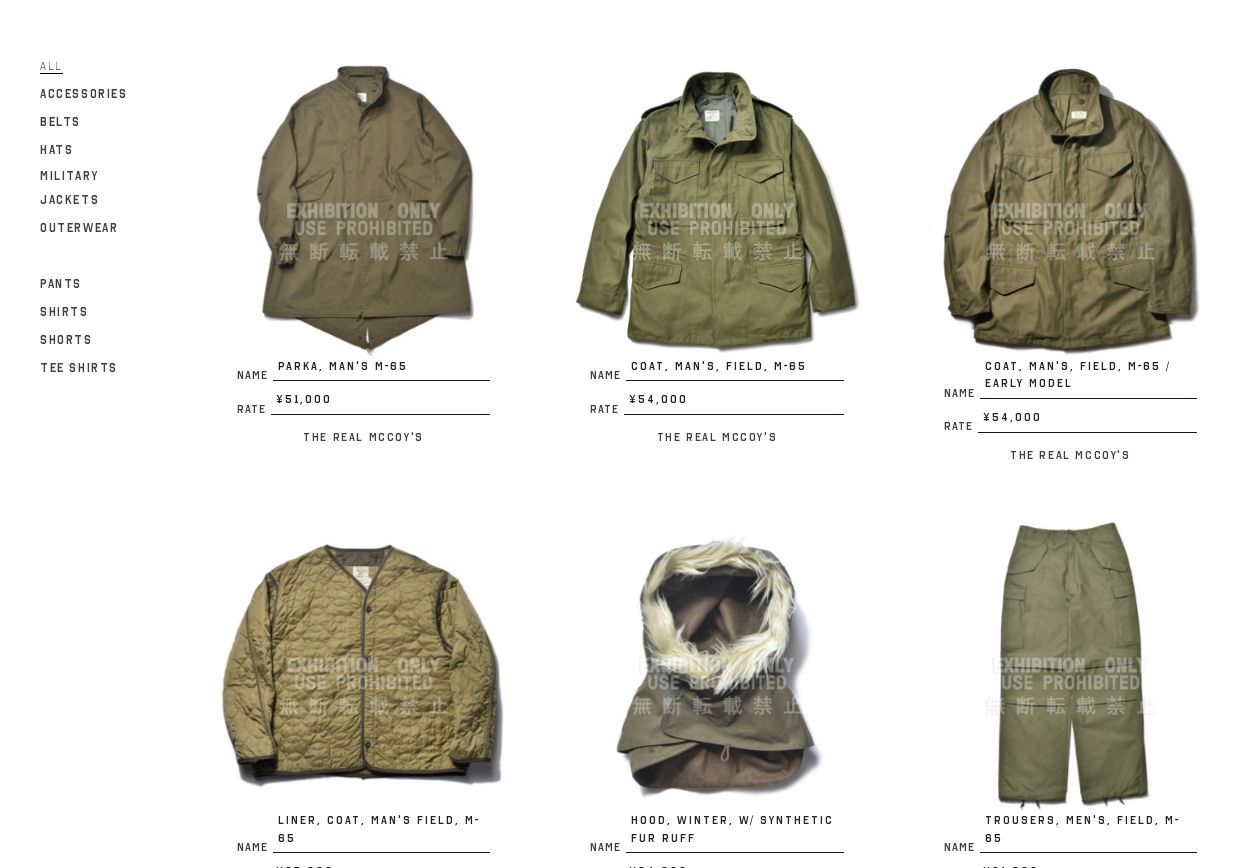 click at bounding box center [363, 665] 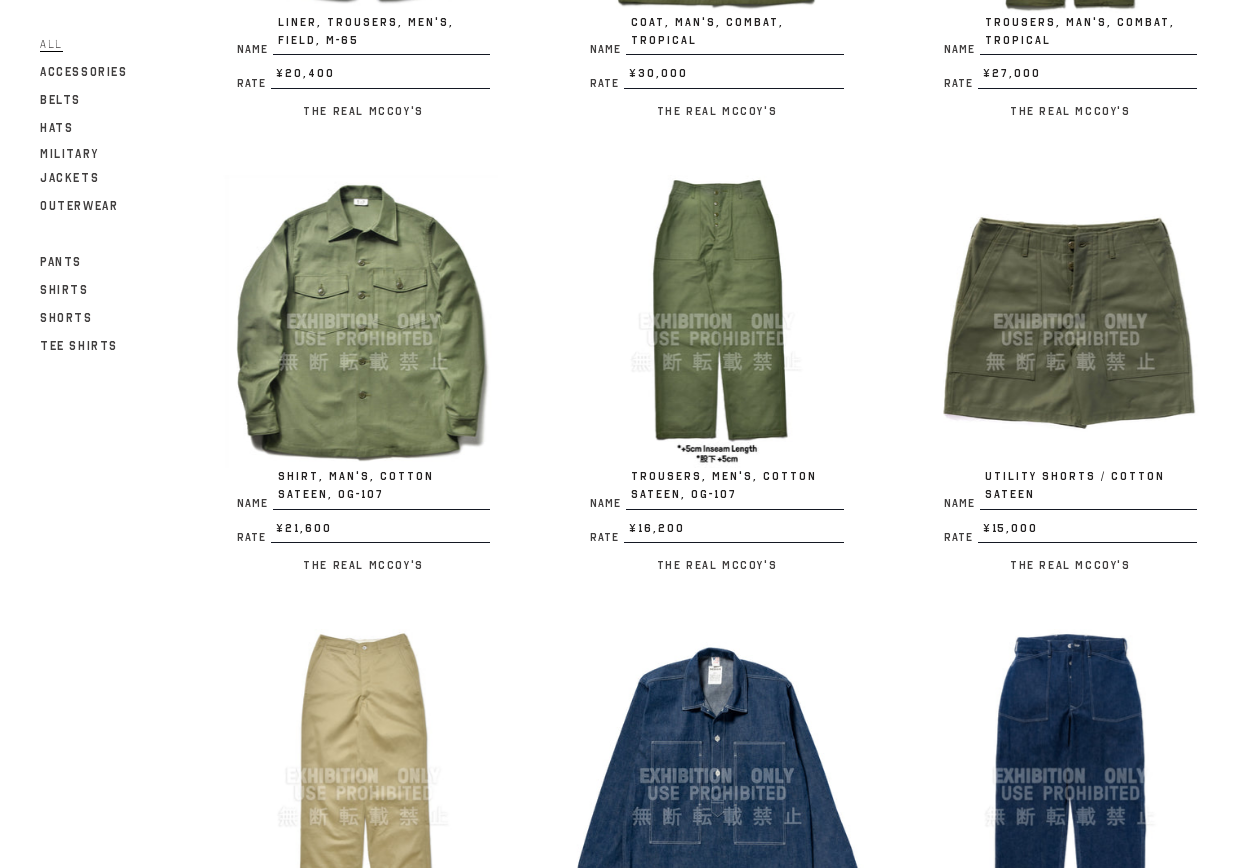 scroll, scrollTop: 1700, scrollLeft: 0, axis: vertical 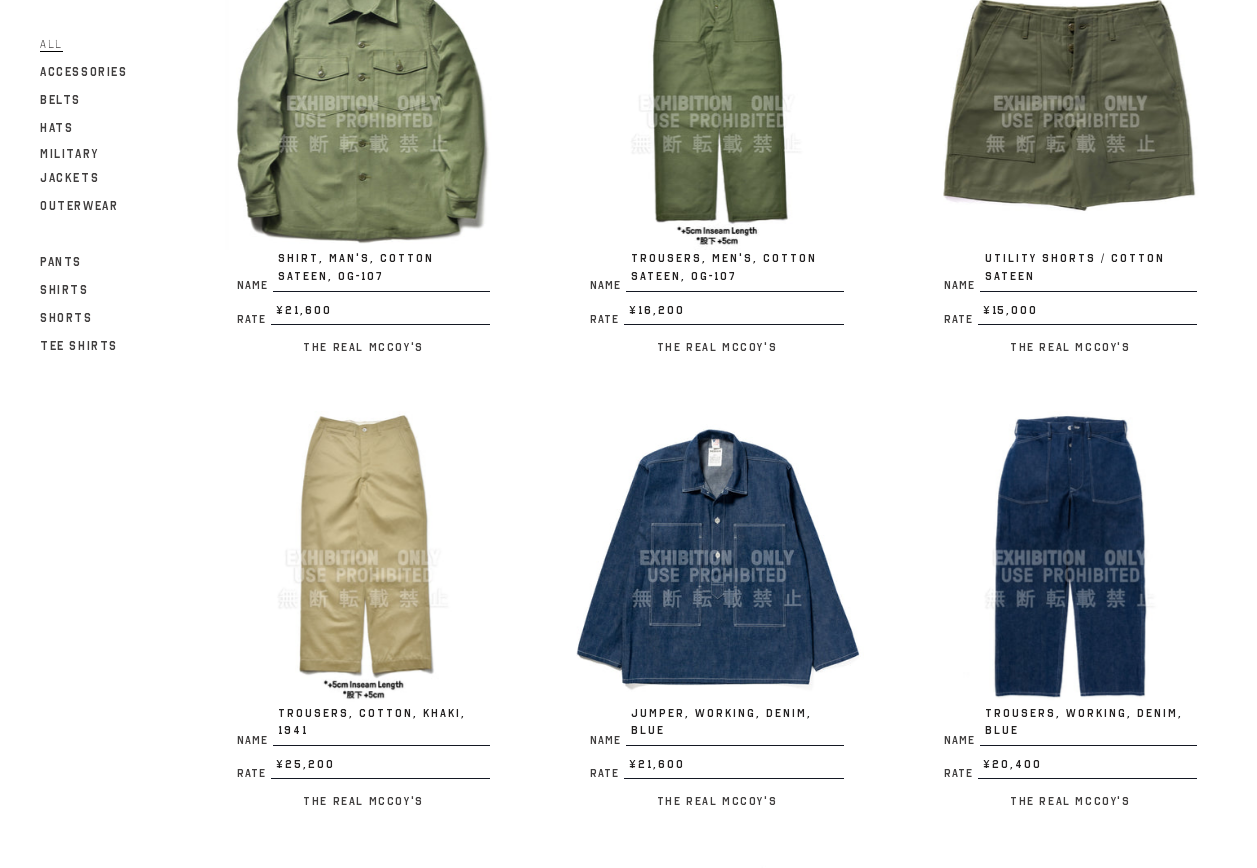 click at bounding box center (363, 557) 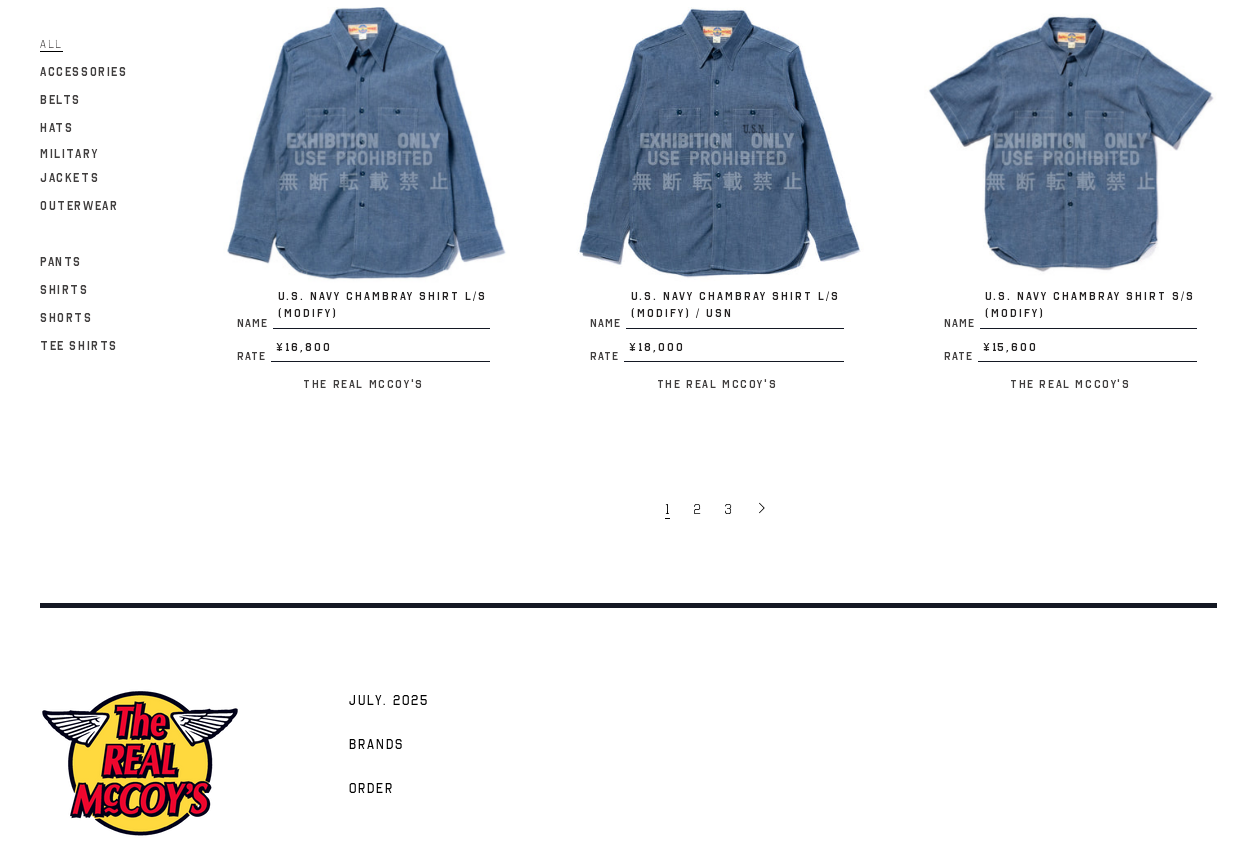 scroll, scrollTop: 3520, scrollLeft: 0, axis: vertical 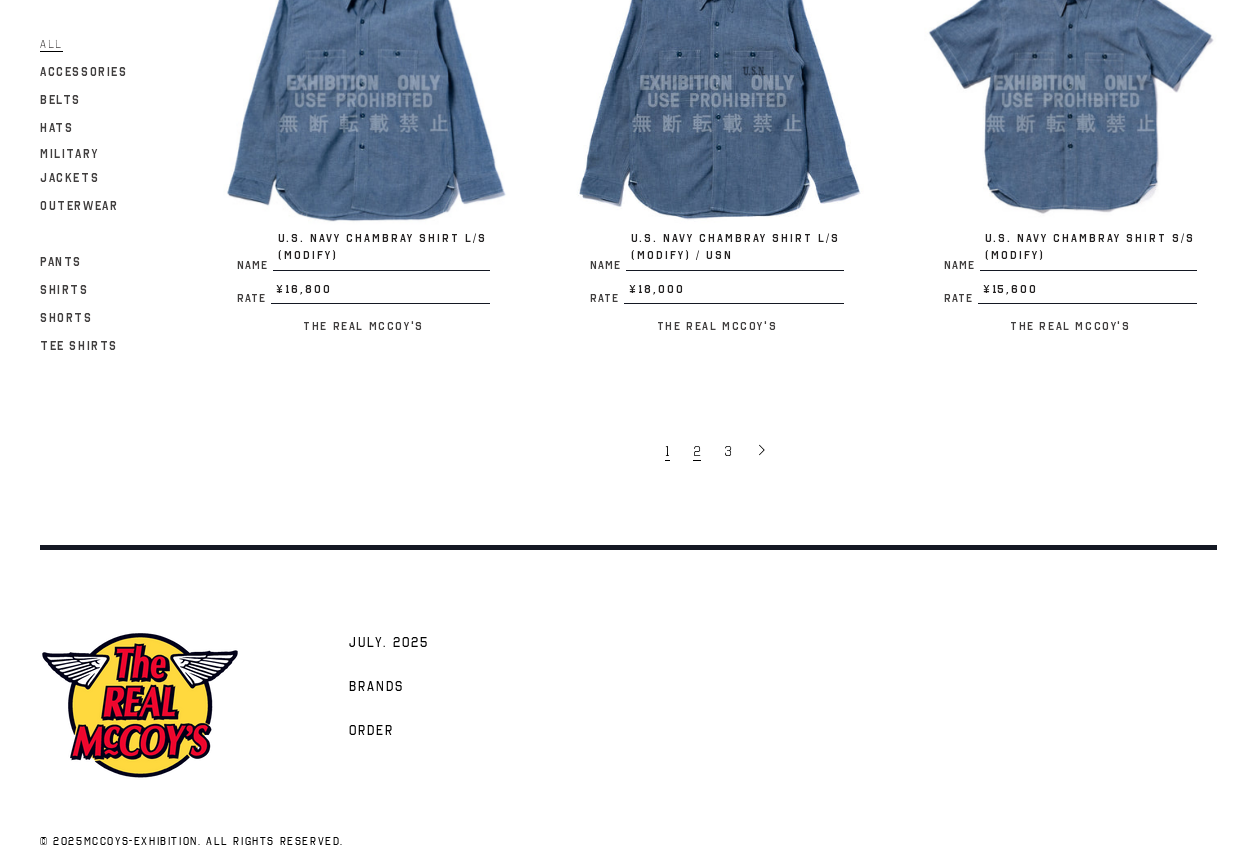 click on "2" at bounding box center [697, 451] 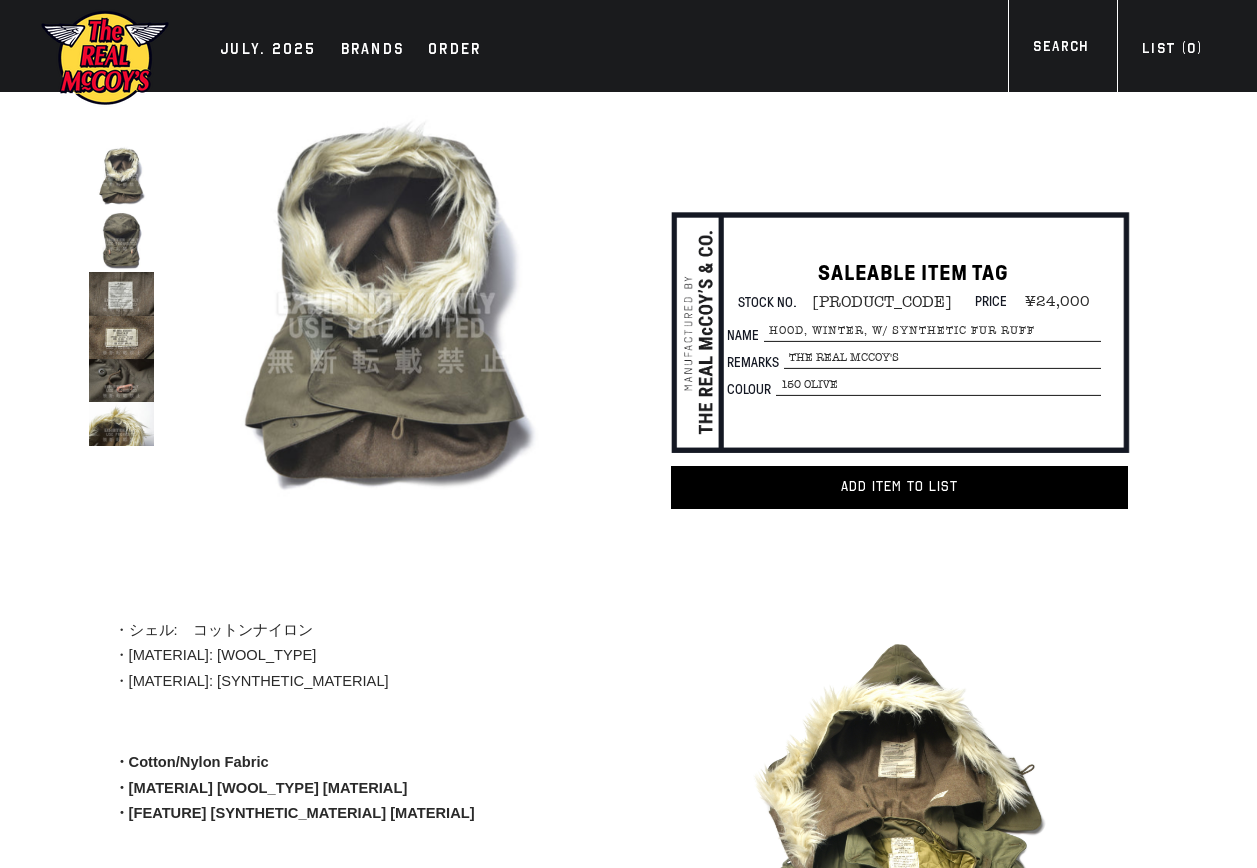 scroll, scrollTop: 0, scrollLeft: 0, axis: both 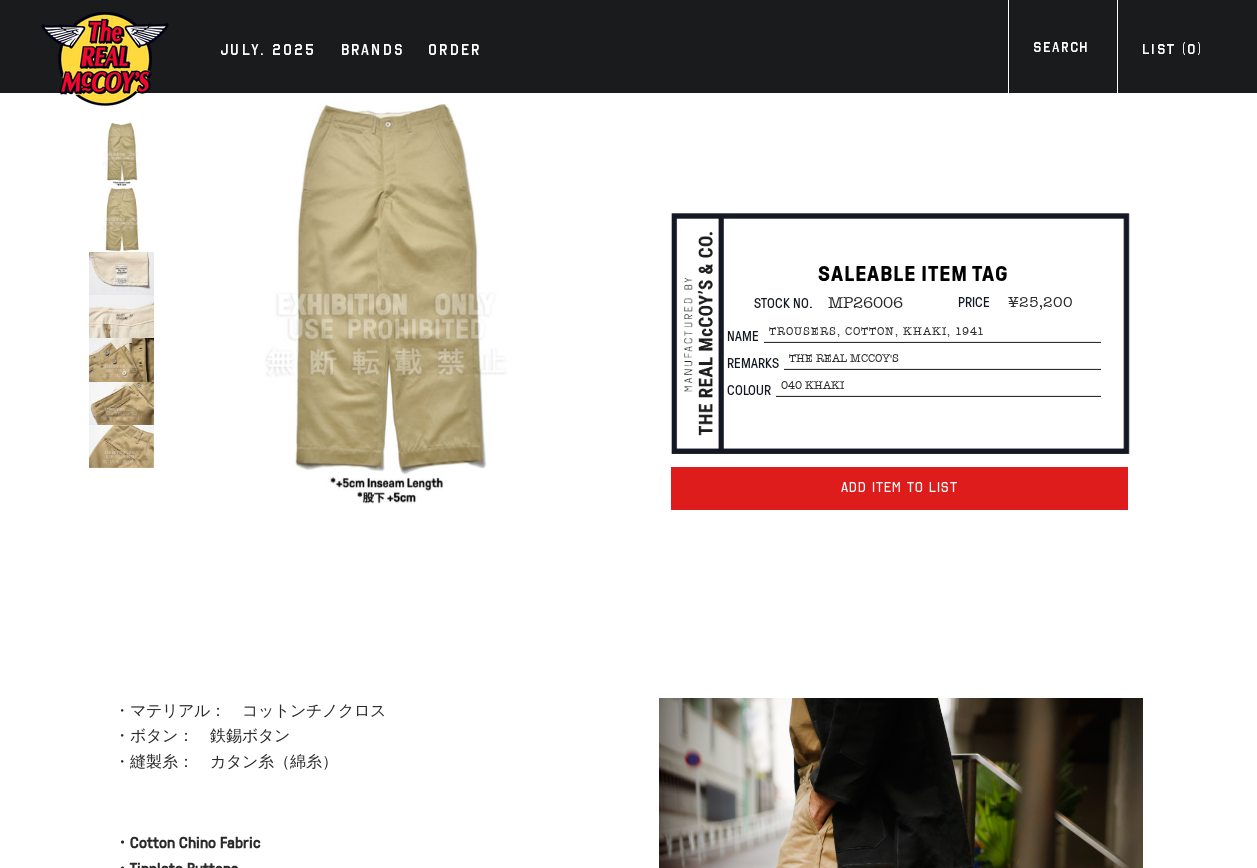click on "Add item to List" at bounding box center (899, 487) 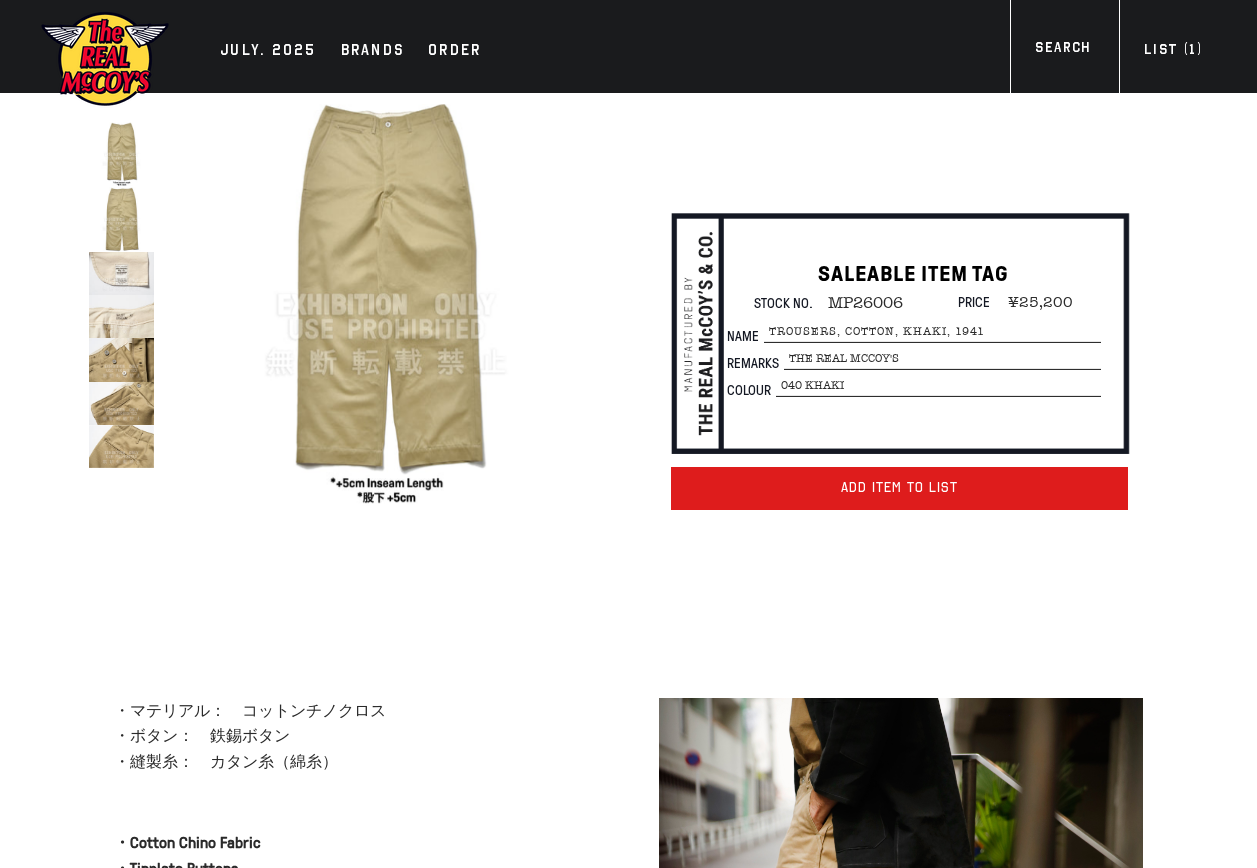 click on "Add item to List" at bounding box center [899, 487] 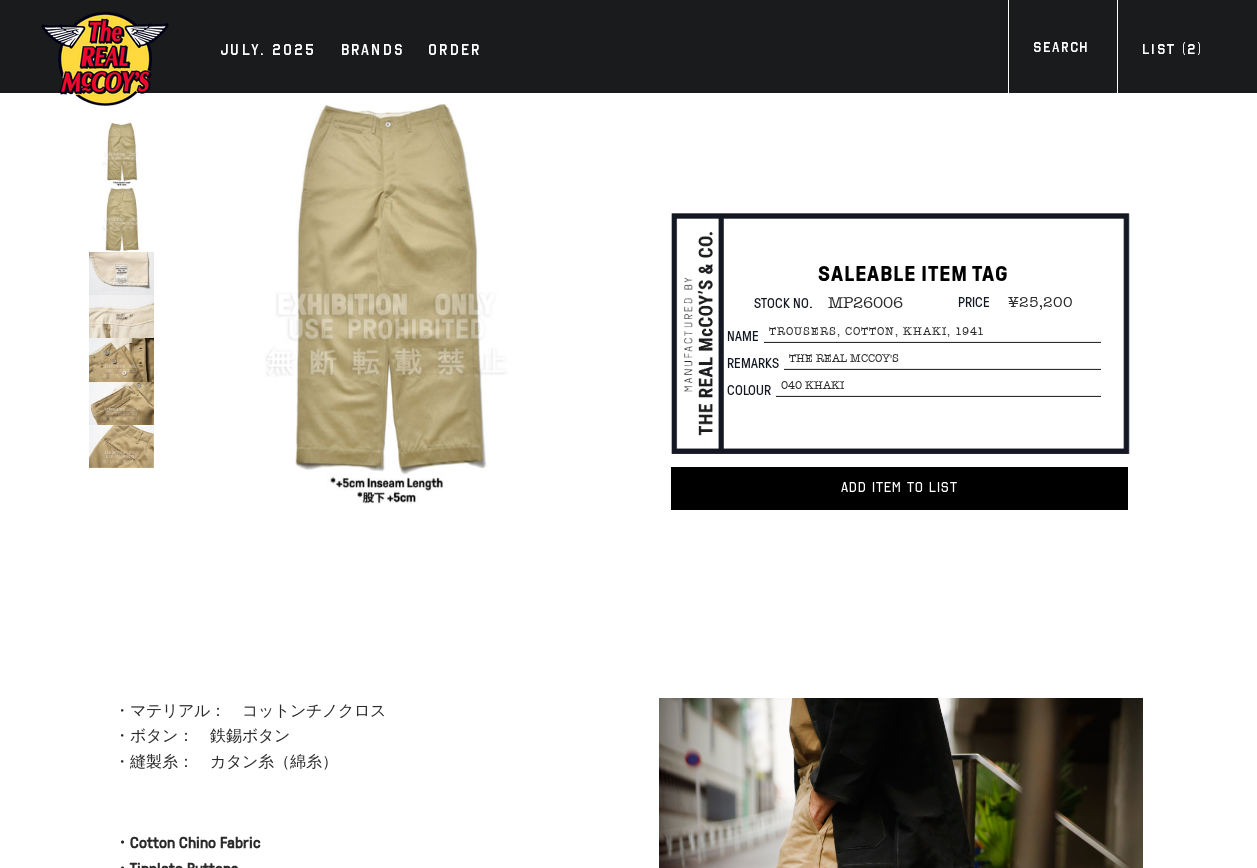 click on "SALEABLE ITEM TAG
Stock No. MP26006
Price
¥25,200
Name TROUSERS, COTTON, KHAKI, 1941
Remarks The Real McCoy's
Colour 040 KHAKI
Unit price
/
per
Colour
040 KHAKI" at bounding box center [914, 331] 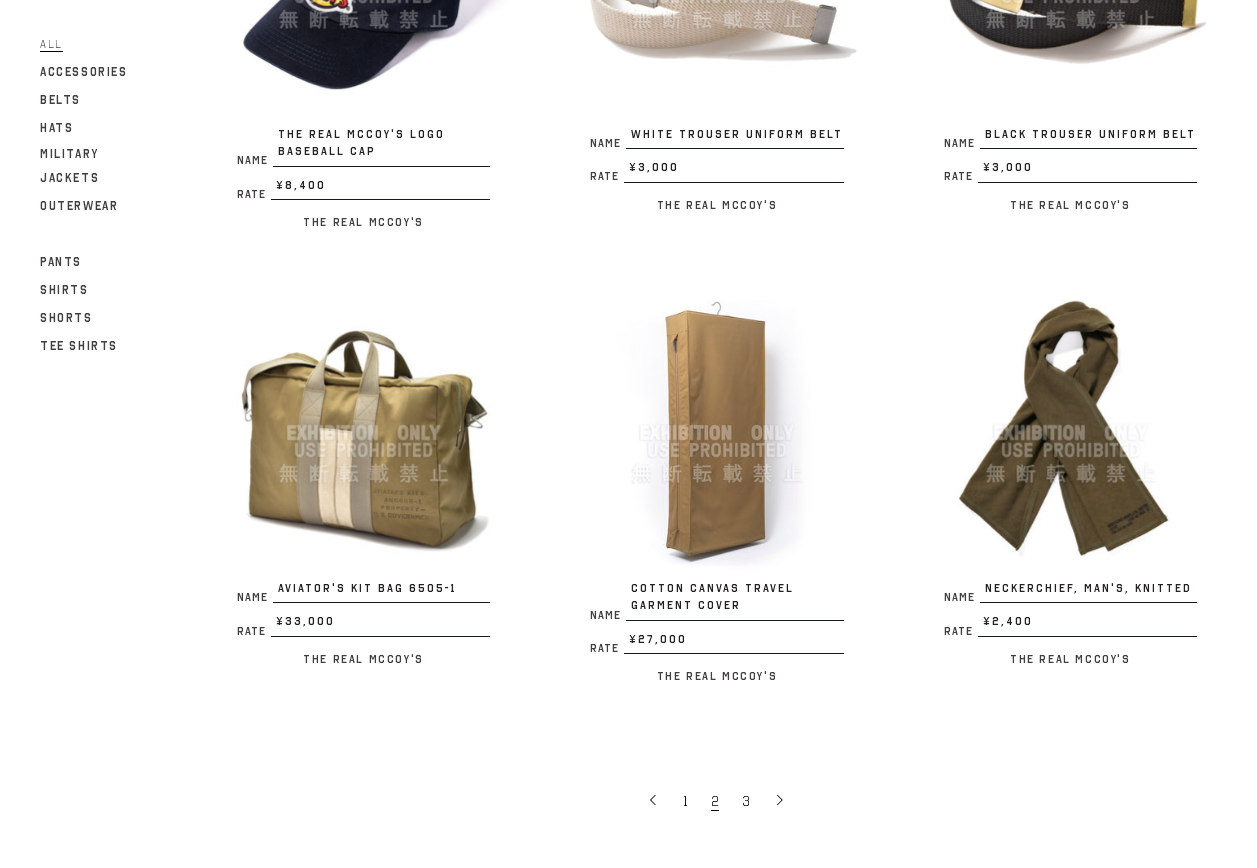 scroll, scrollTop: 3200, scrollLeft: 0, axis: vertical 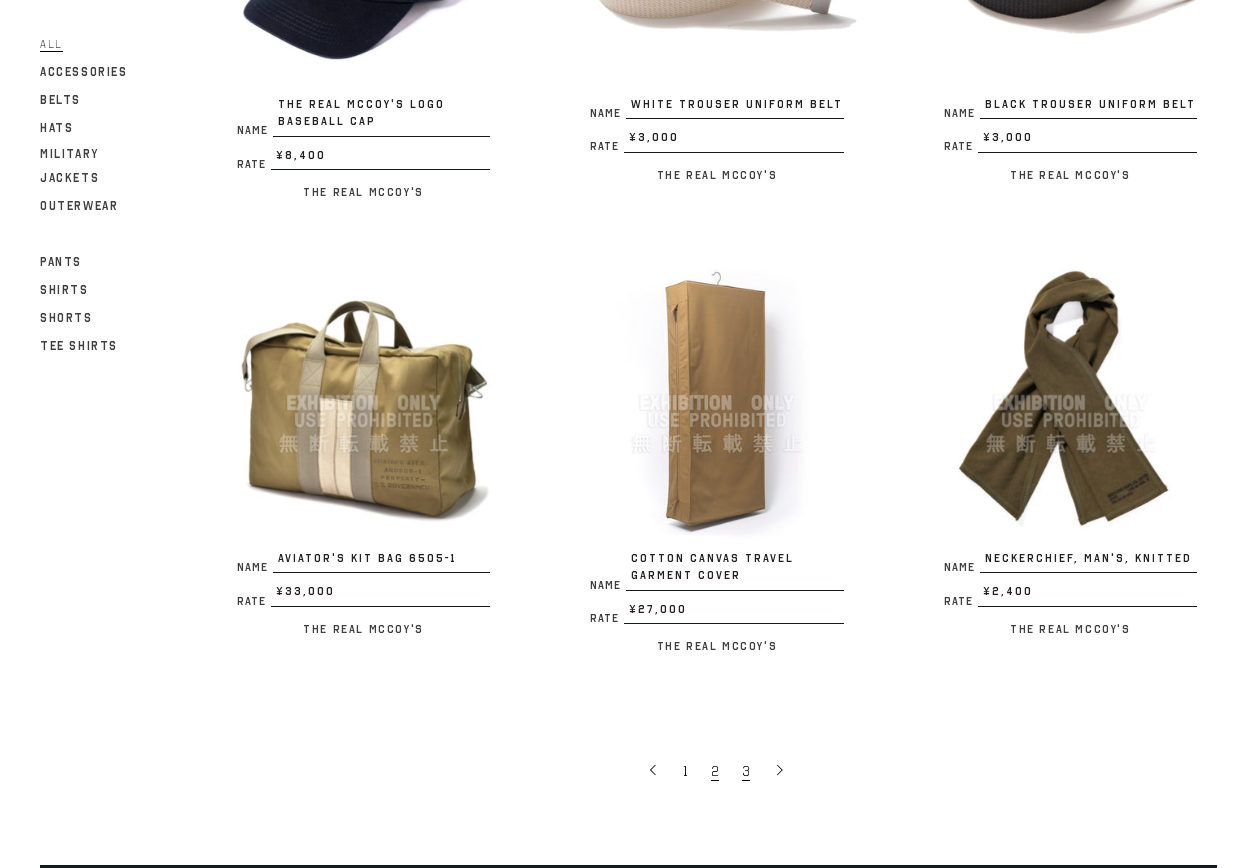 click on "3" at bounding box center [746, 771] 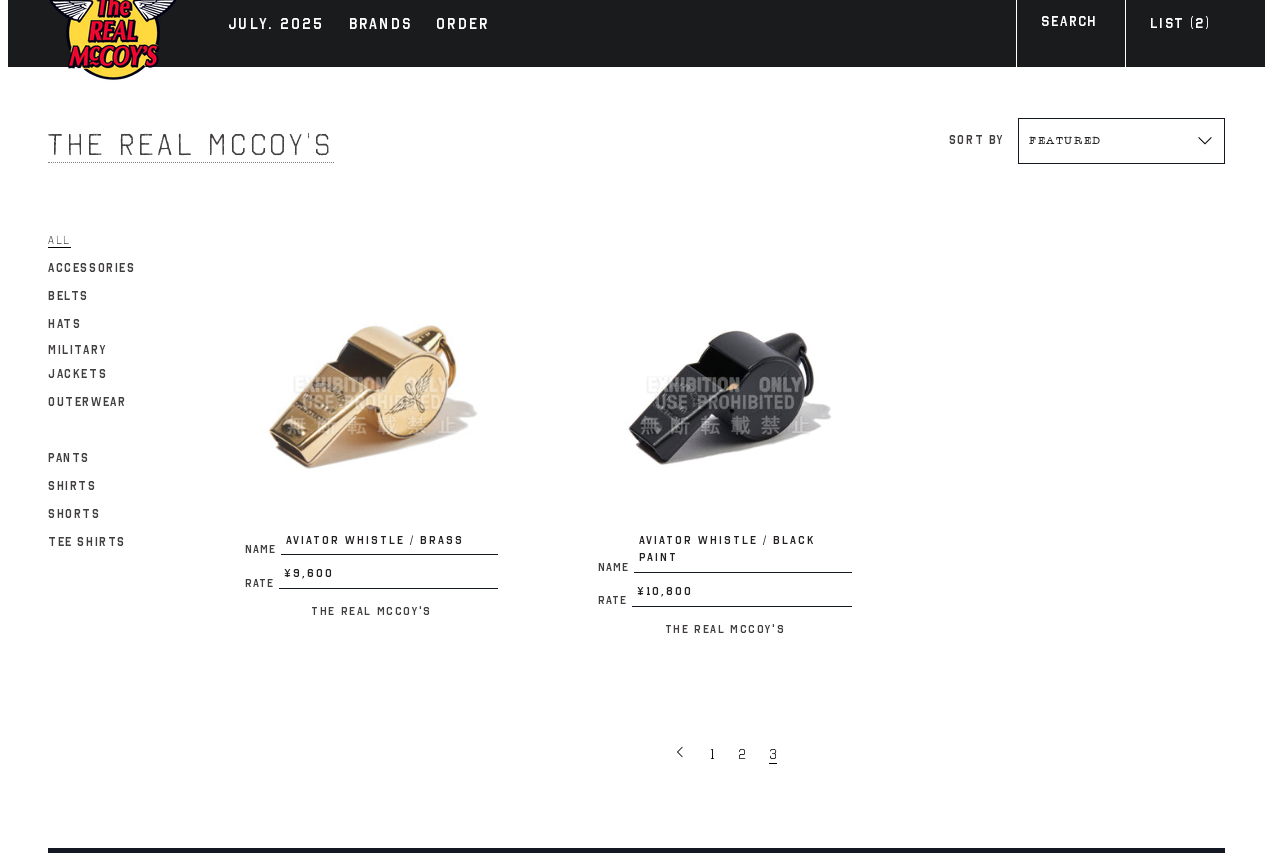 scroll, scrollTop: 0, scrollLeft: 0, axis: both 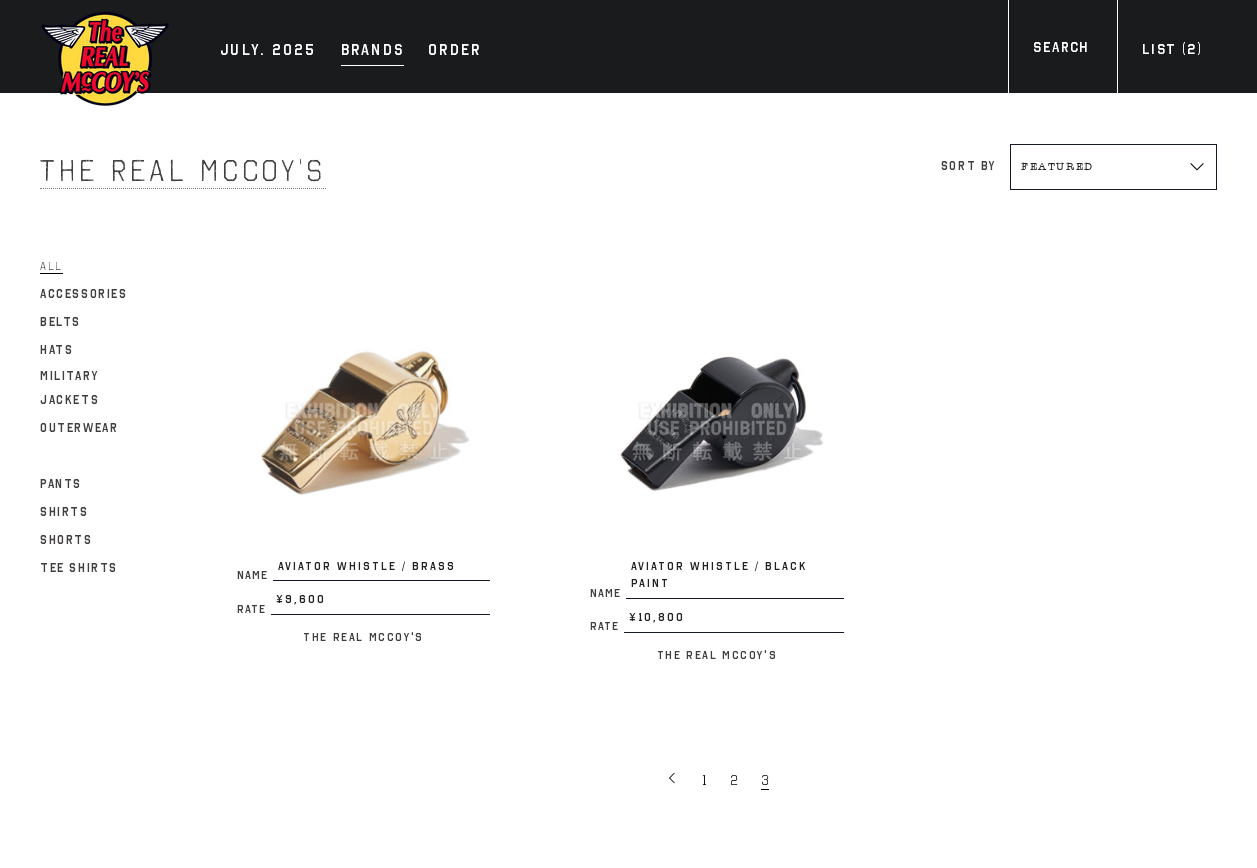 click on "Brands" at bounding box center (373, 52) 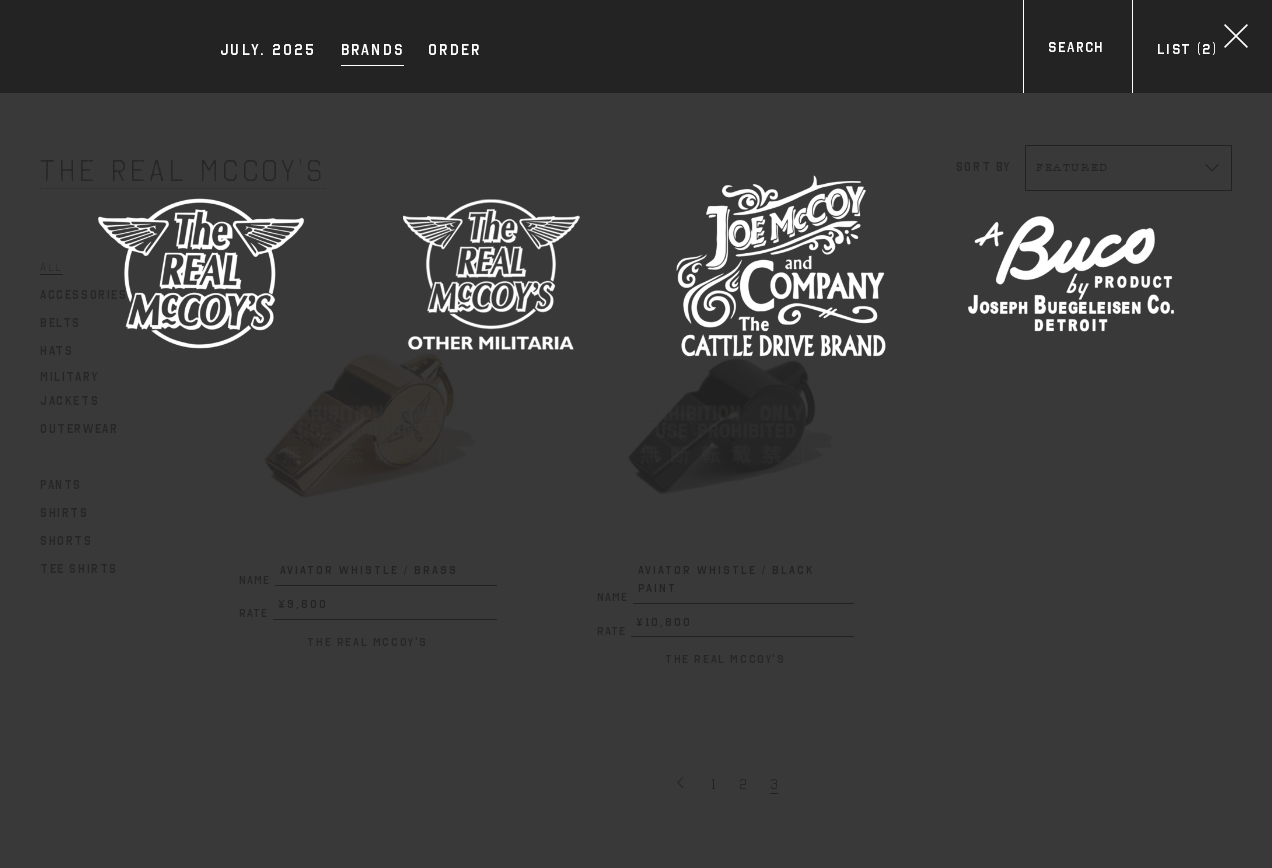 click at bounding box center (781, 273) 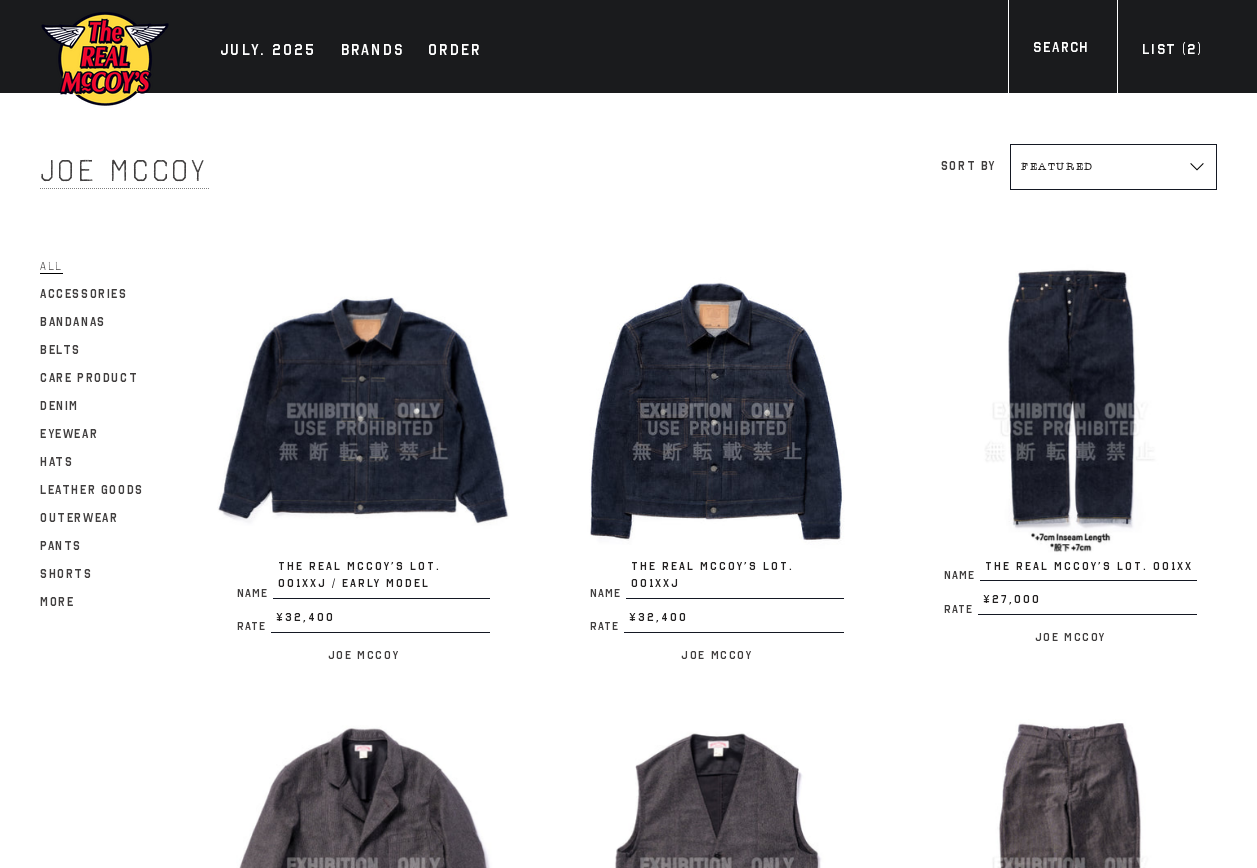 scroll, scrollTop: 0, scrollLeft: 0, axis: both 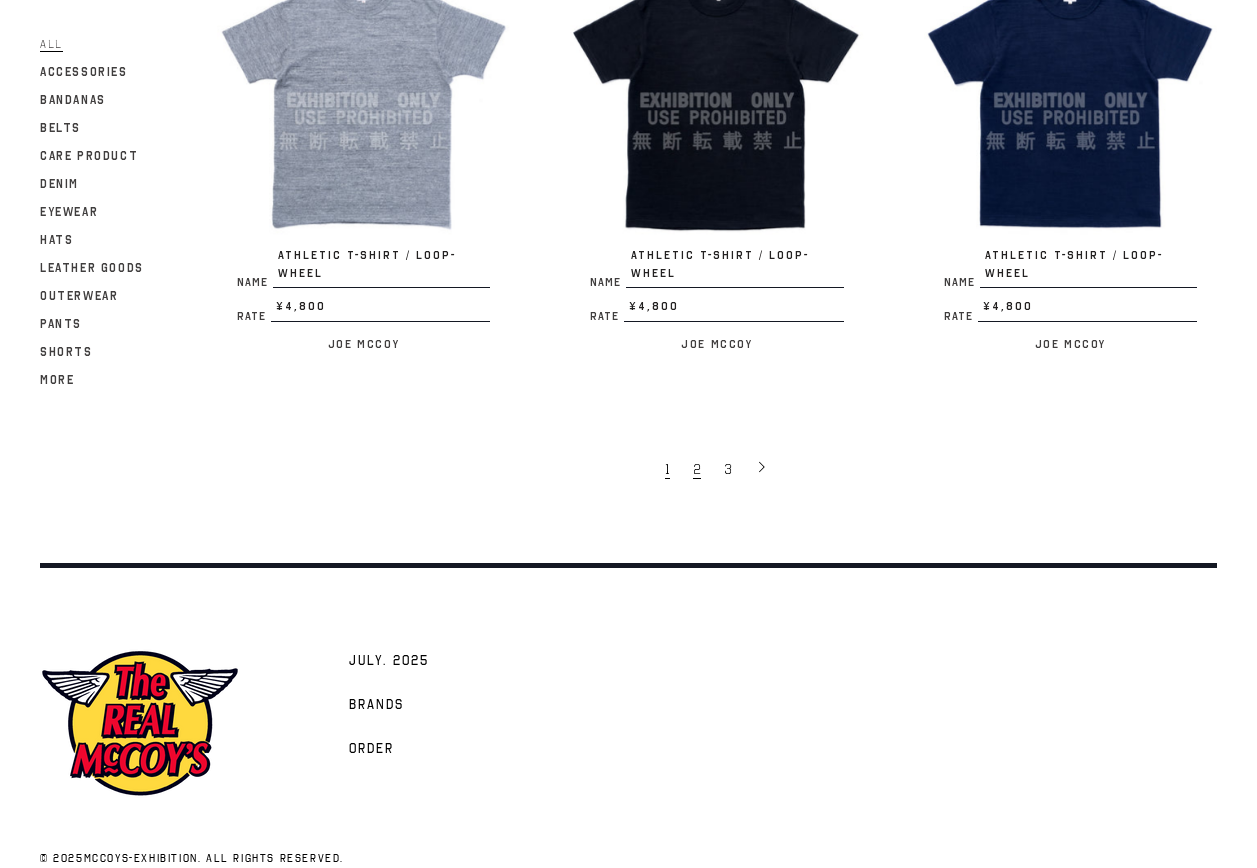 click on "2" at bounding box center (698, 468) 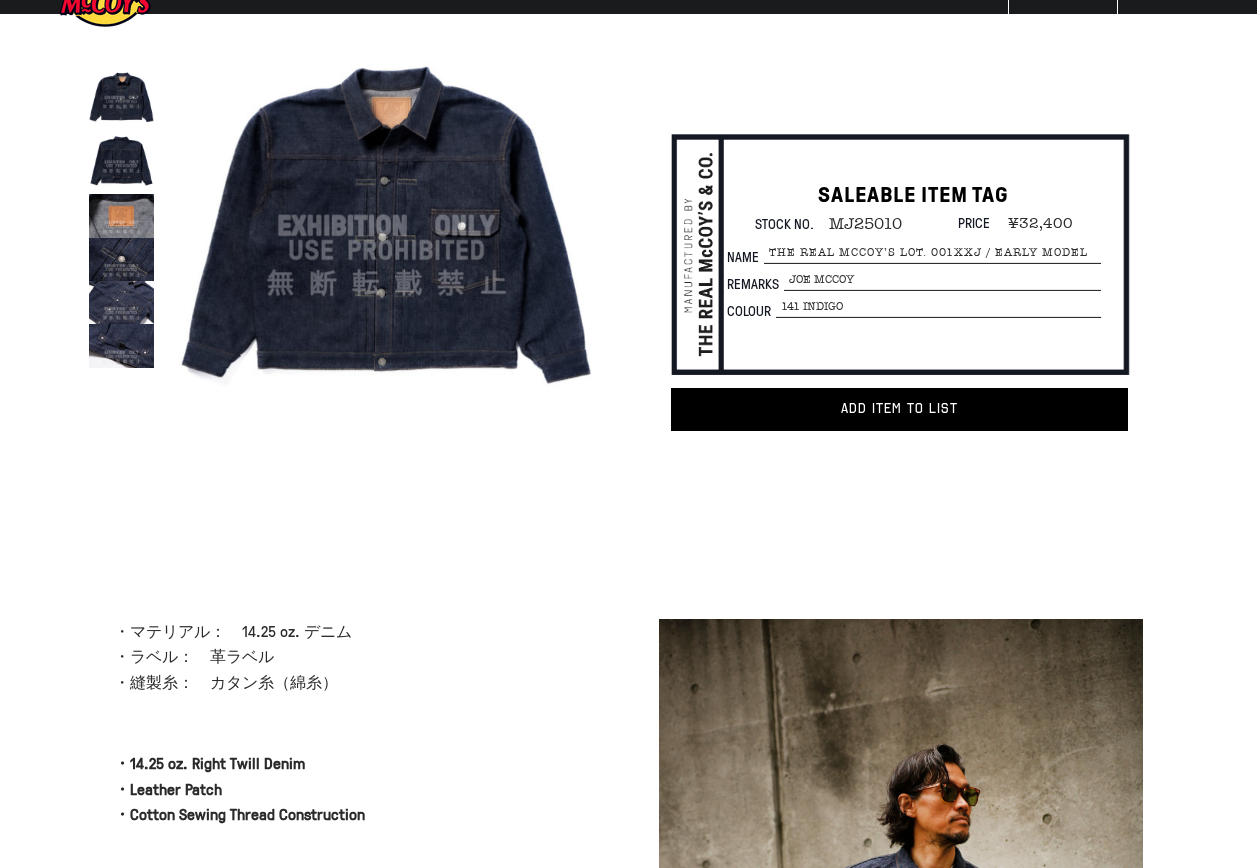 scroll, scrollTop: 0, scrollLeft: 0, axis: both 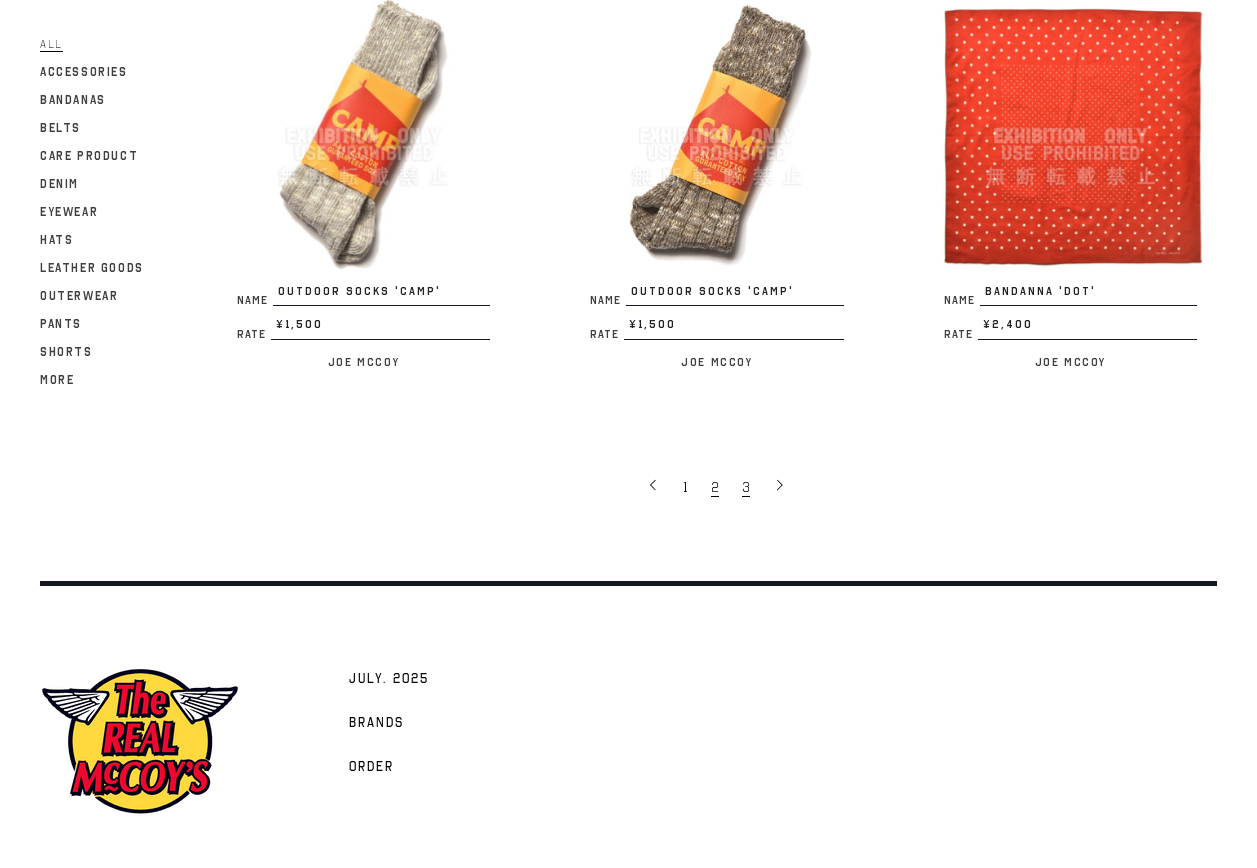 click on "3" at bounding box center [747, 486] 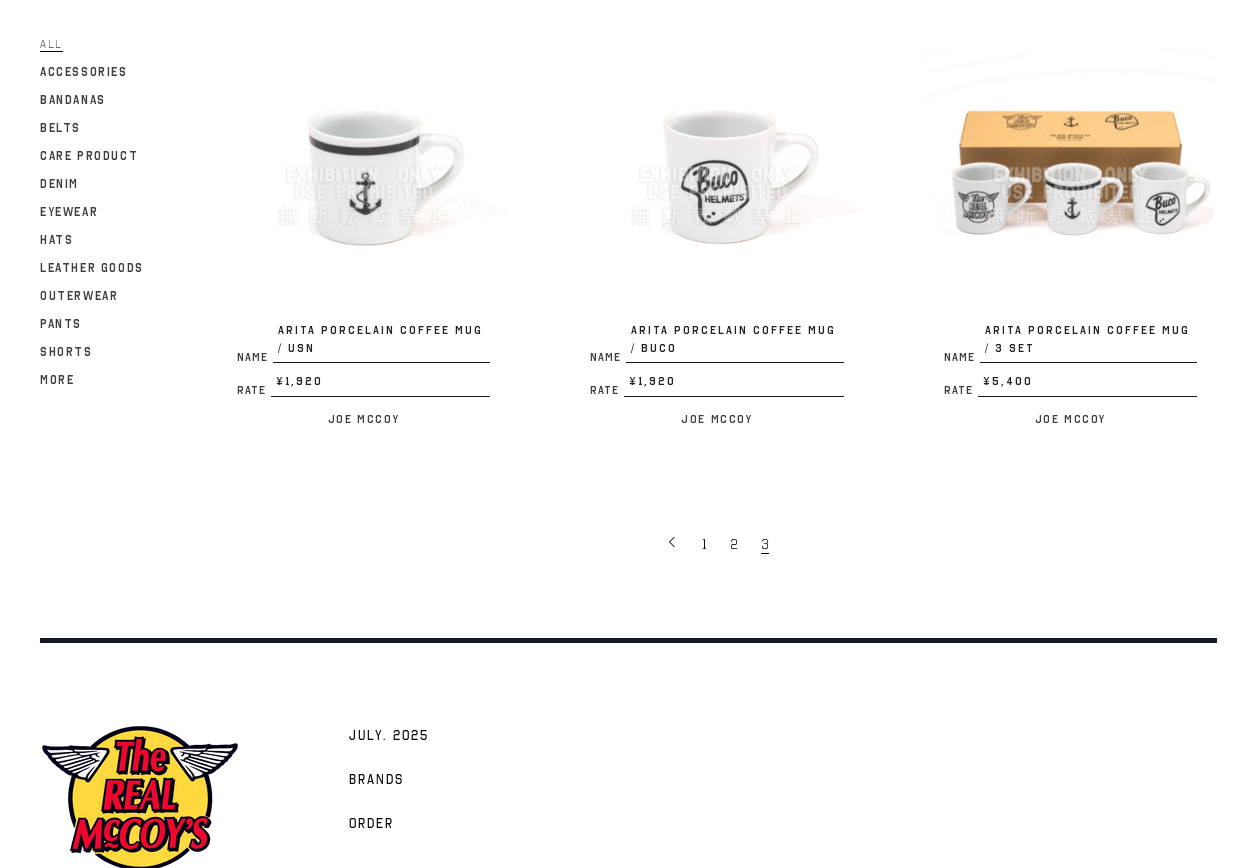 scroll, scrollTop: 2110, scrollLeft: 0, axis: vertical 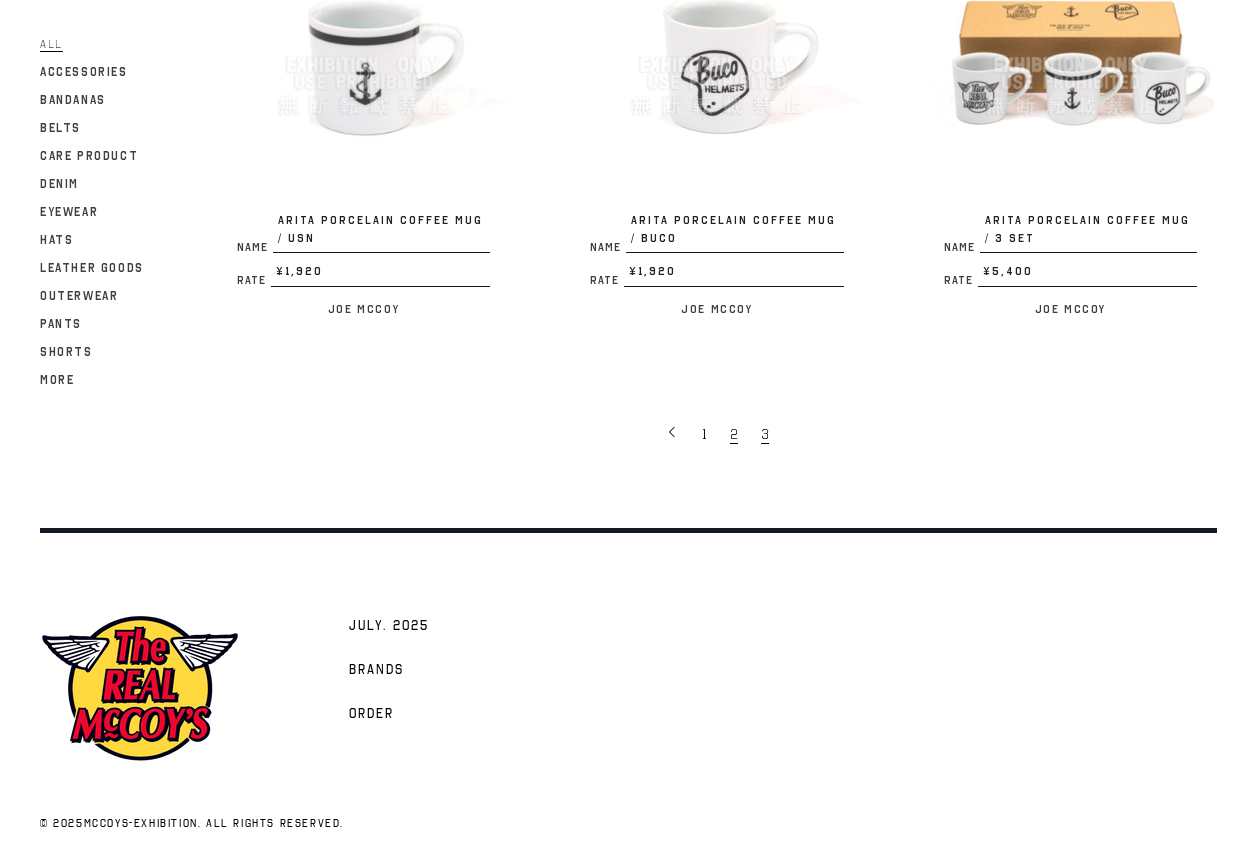 click on "2" at bounding box center (734, 434) 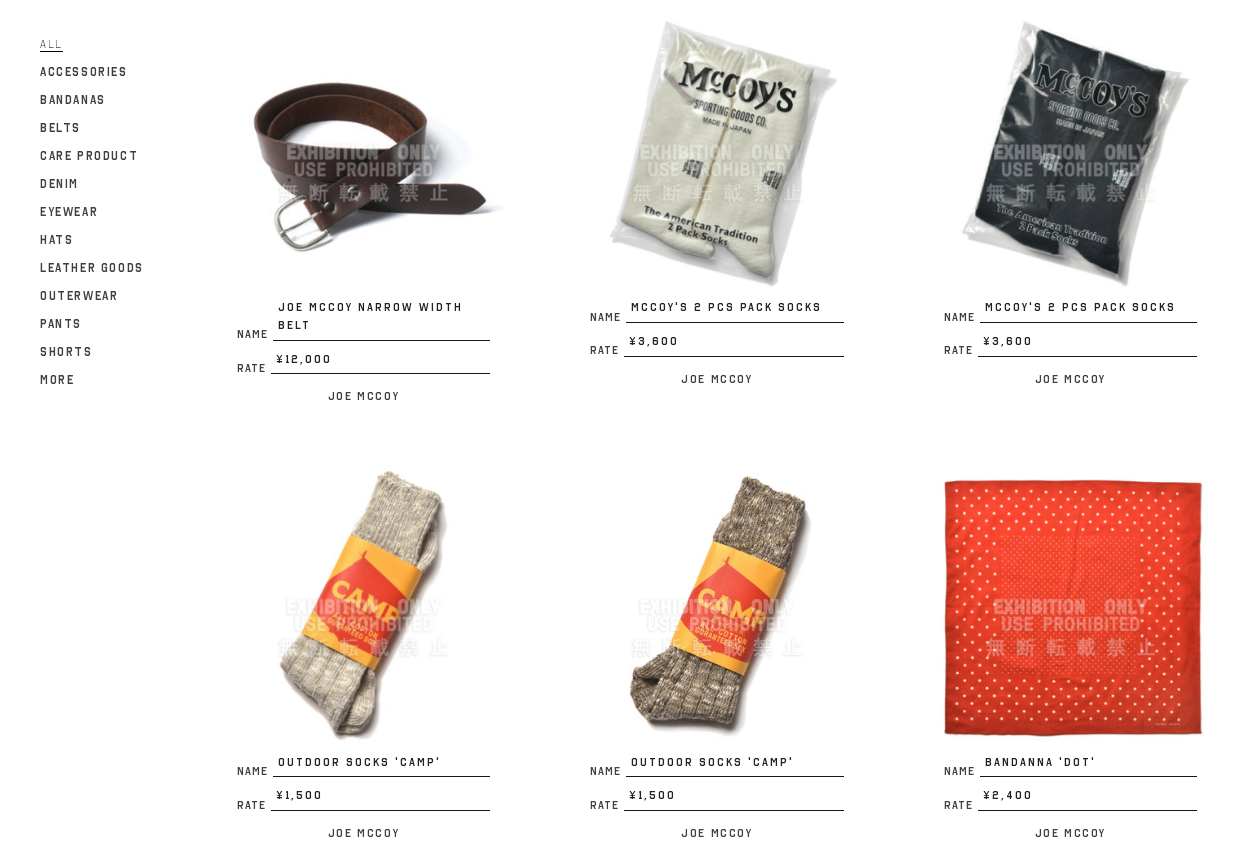 scroll, scrollTop: 3200, scrollLeft: 0, axis: vertical 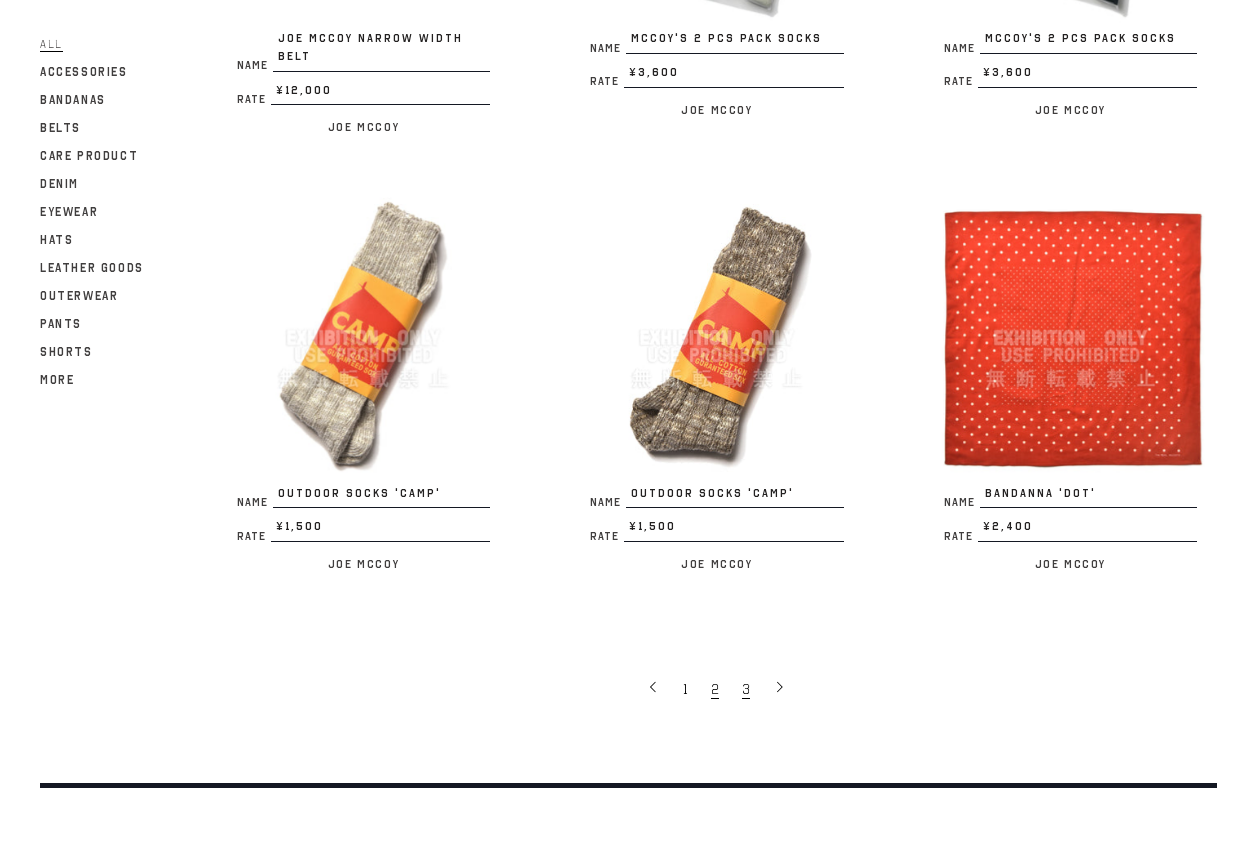 click on "3" at bounding box center (746, 689) 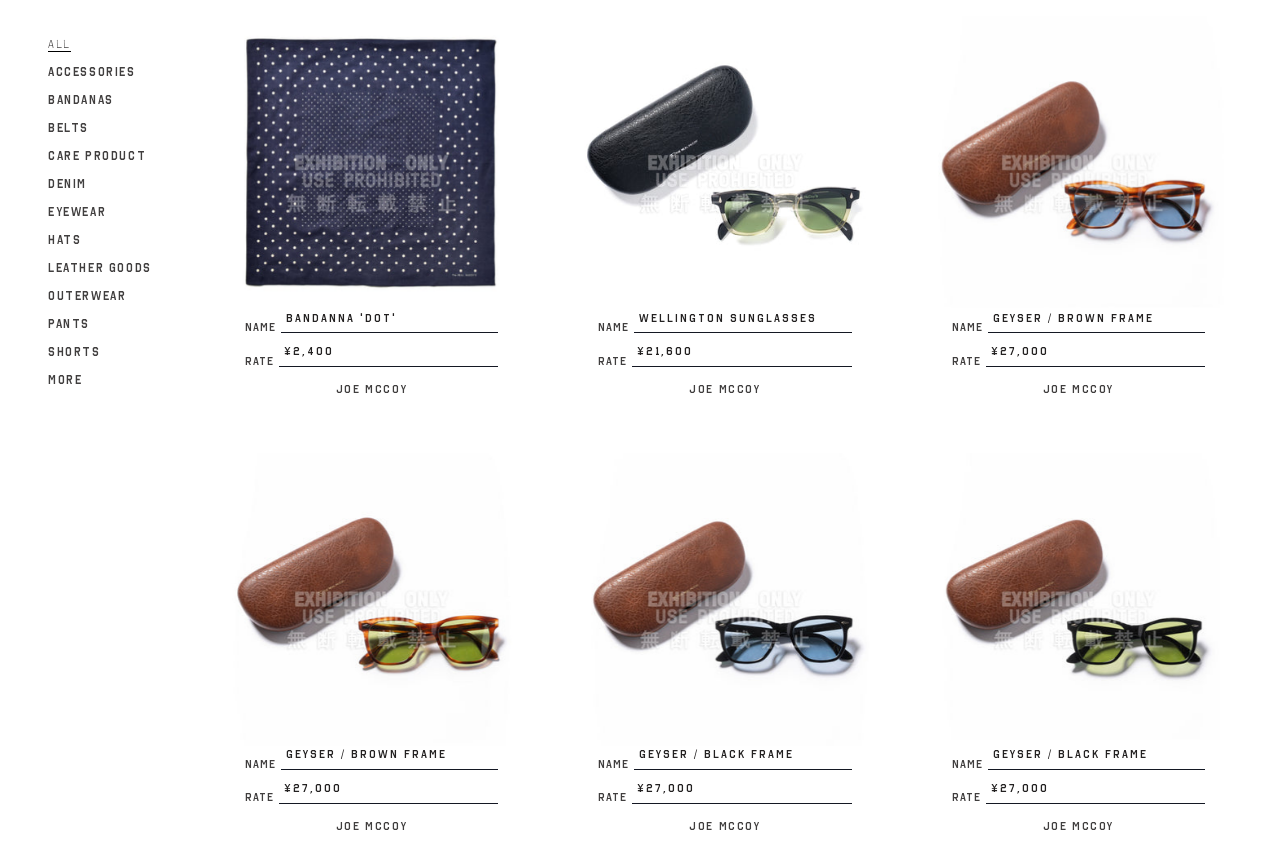 scroll, scrollTop: 0, scrollLeft: 0, axis: both 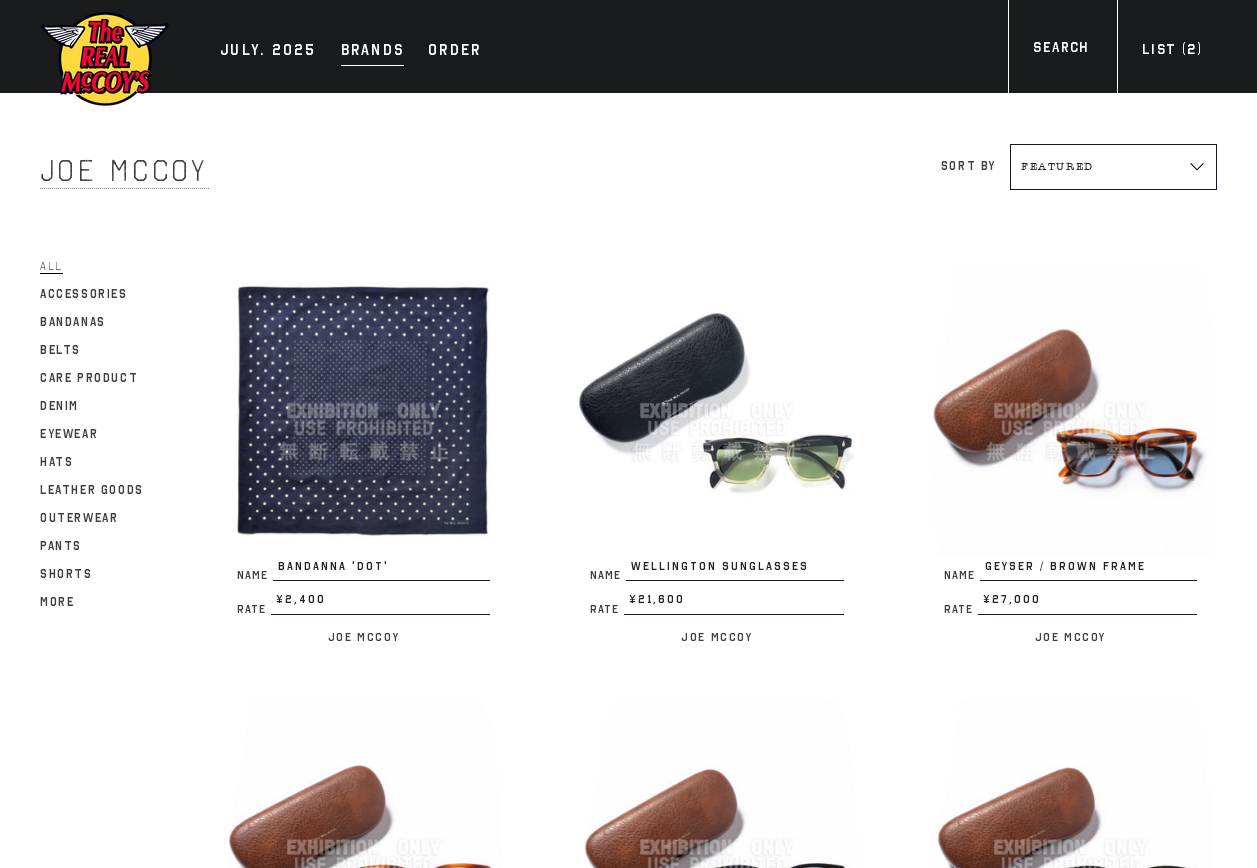 click on "Brands" at bounding box center [373, 52] 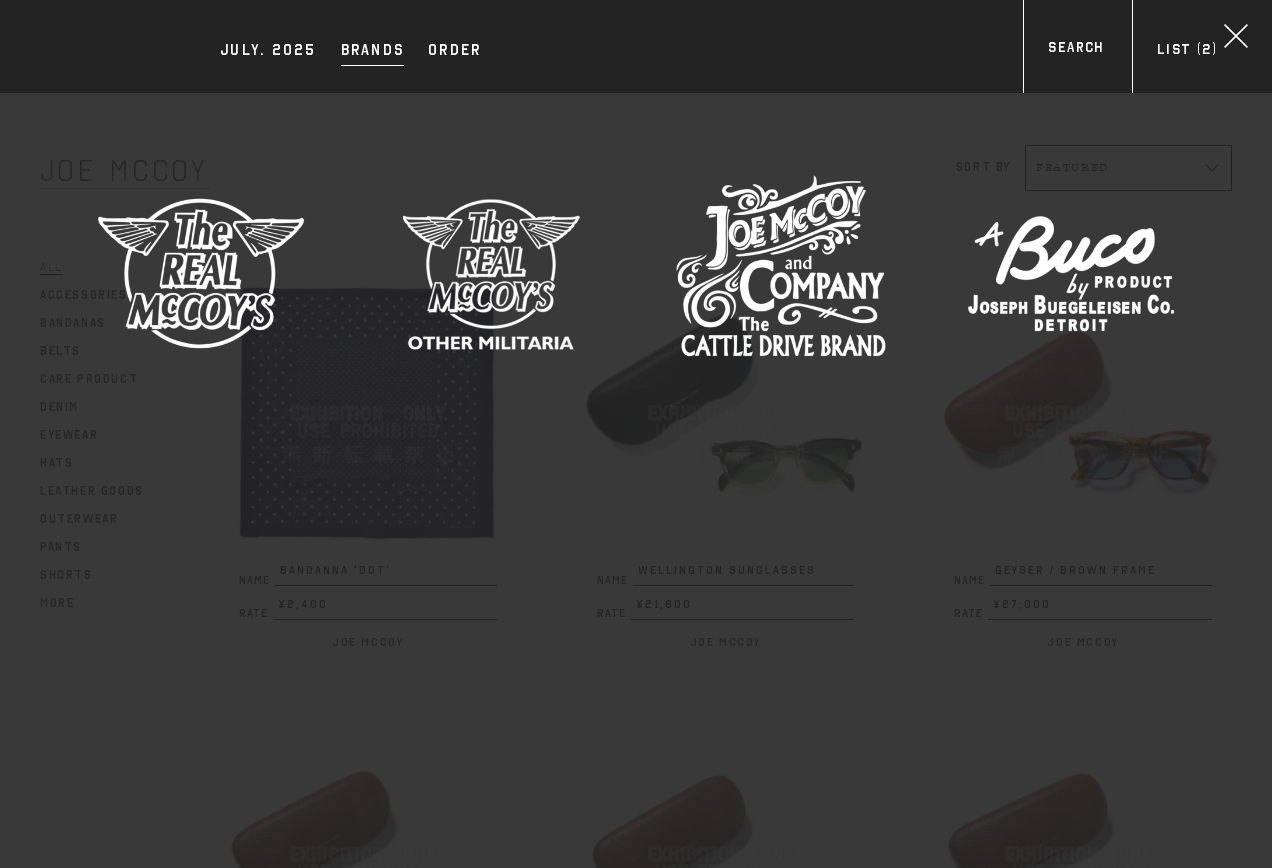 click at bounding box center [1071, 273] 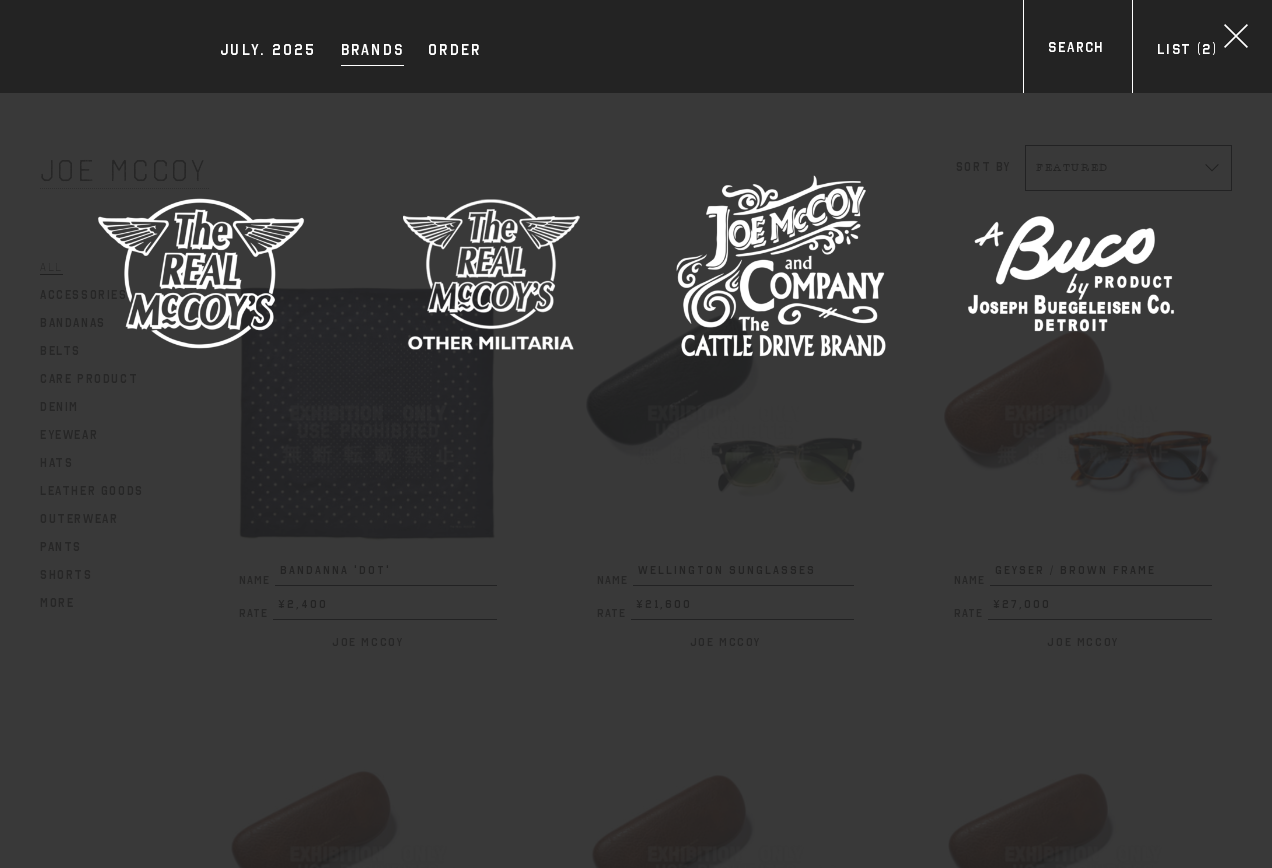 click at bounding box center (491, 273) 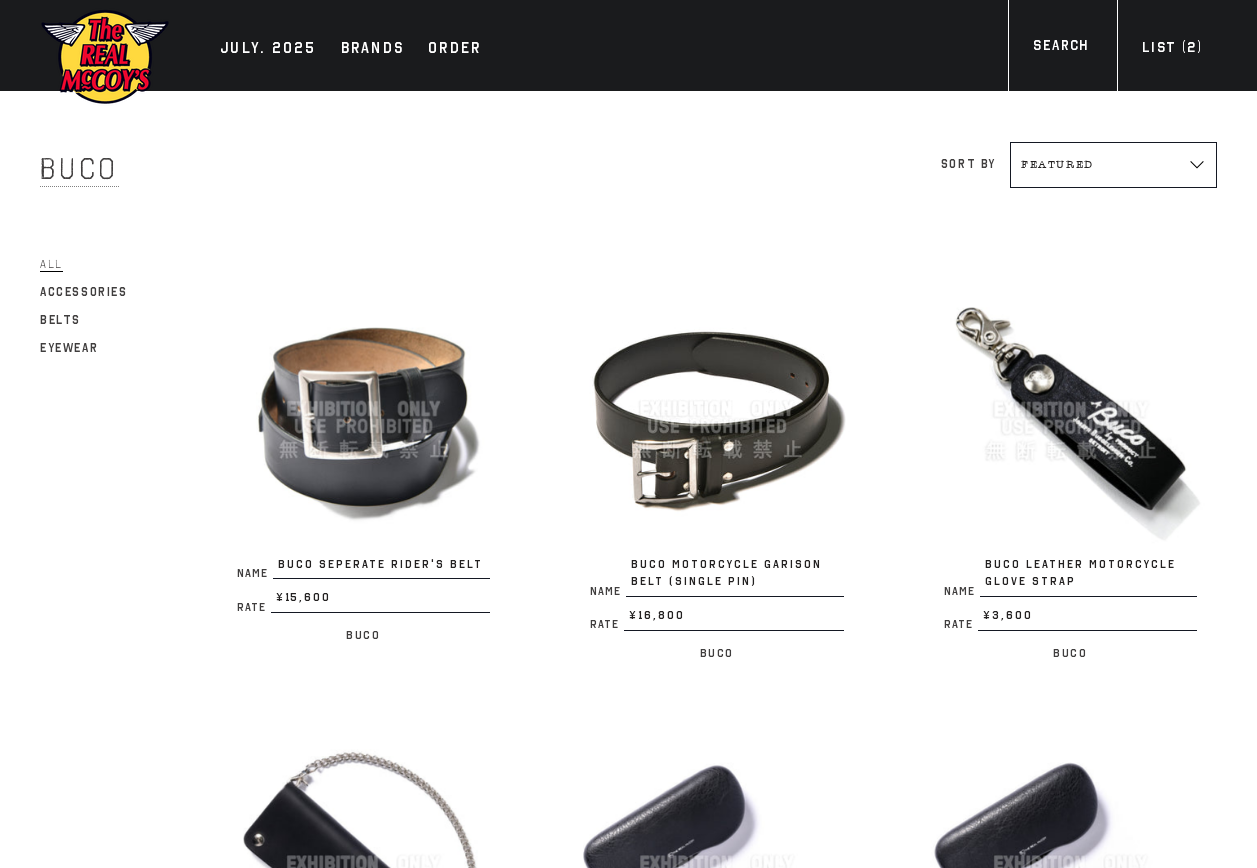 scroll, scrollTop: 0, scrollLeft: 0, axis: both 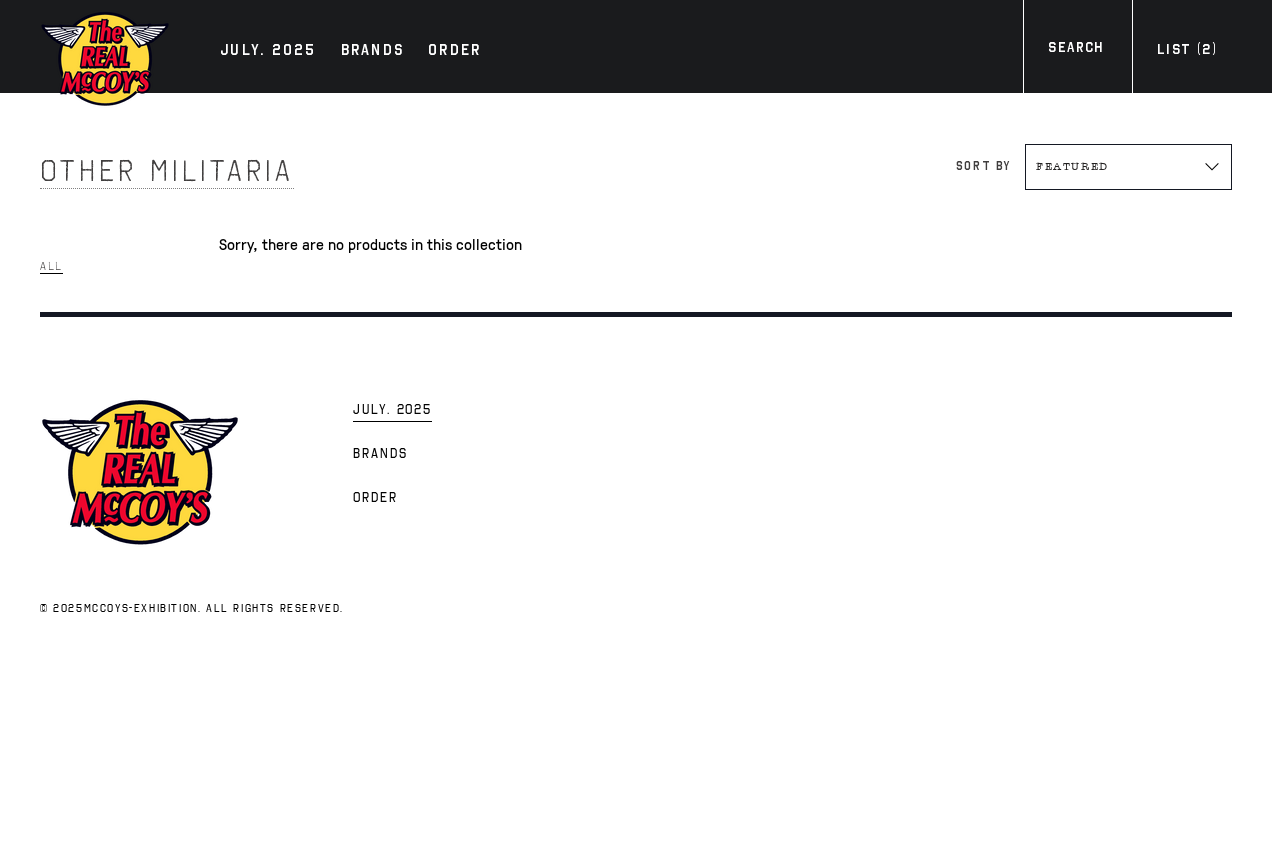 click on "JULY. 2025" at bounding box center [392, 411] 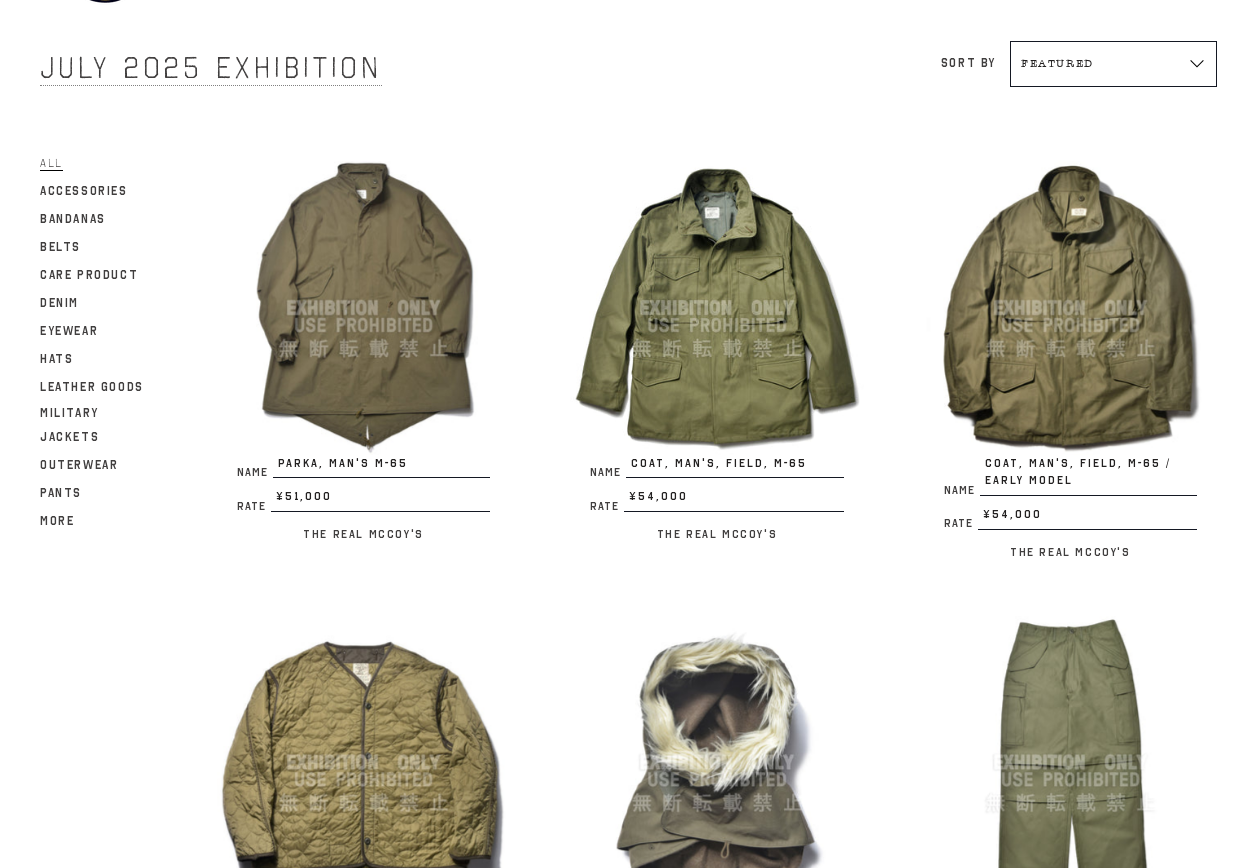 scroll, scrollTop: 100, scrollLeft: 0, axis: vertical 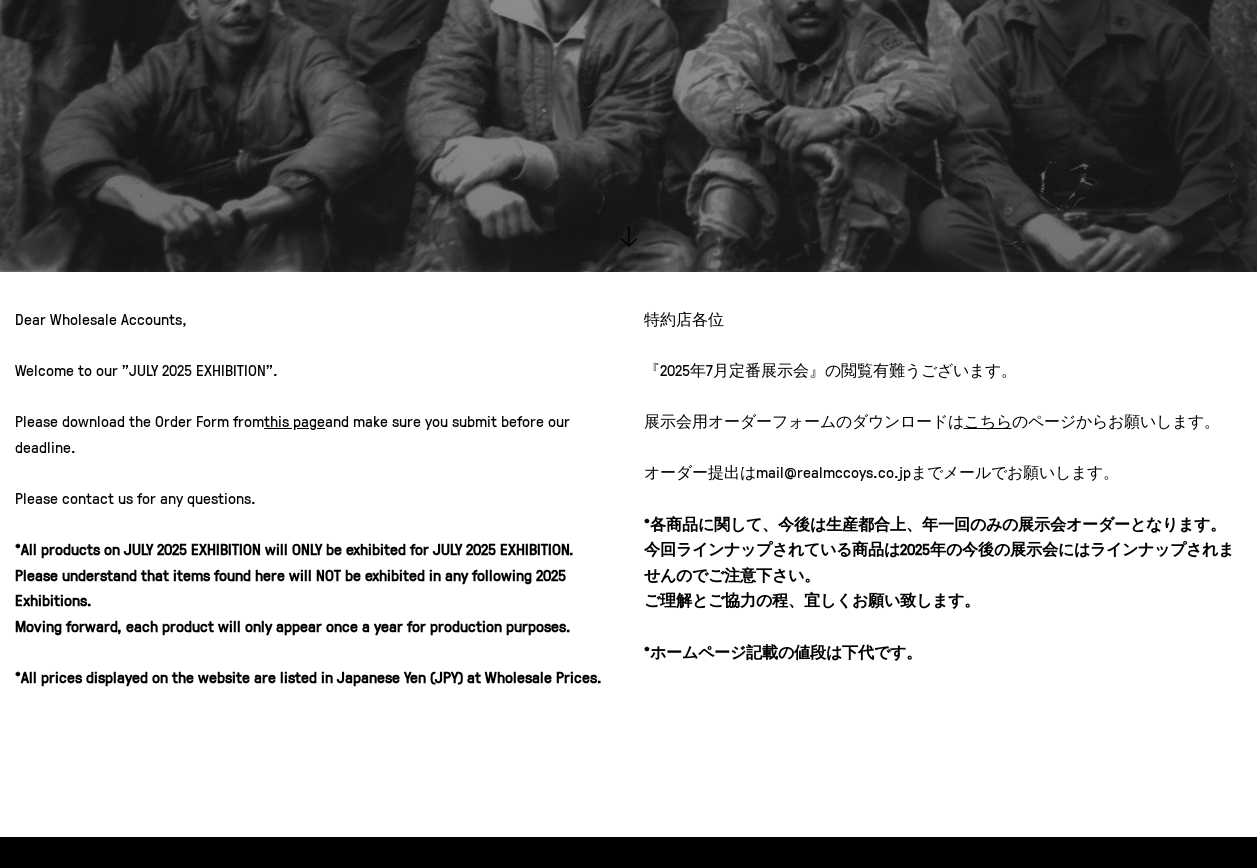 click on "Dear Wholesale Accounts, Welcome to our "[MONTH] [YEAR] EXHIBITION". Please download the Order Form from  this page  and make sure you submit before our deadline. Please contact us for any questions. *All products on [MONTH] [YEAR] EXHIBITION will ONLY be exhibited for [MONTH] [YEAR] EXHIBITION. Please understand that items found here will NOT be exhibited in any following [YEAR] Exhibitions.  Moving forward, each product will only appear once a year for production purposes. *All prices displayed on the website are listed in Japanese Yen (JPY) at Wholesale Prices." at bounding box center [314, 499] 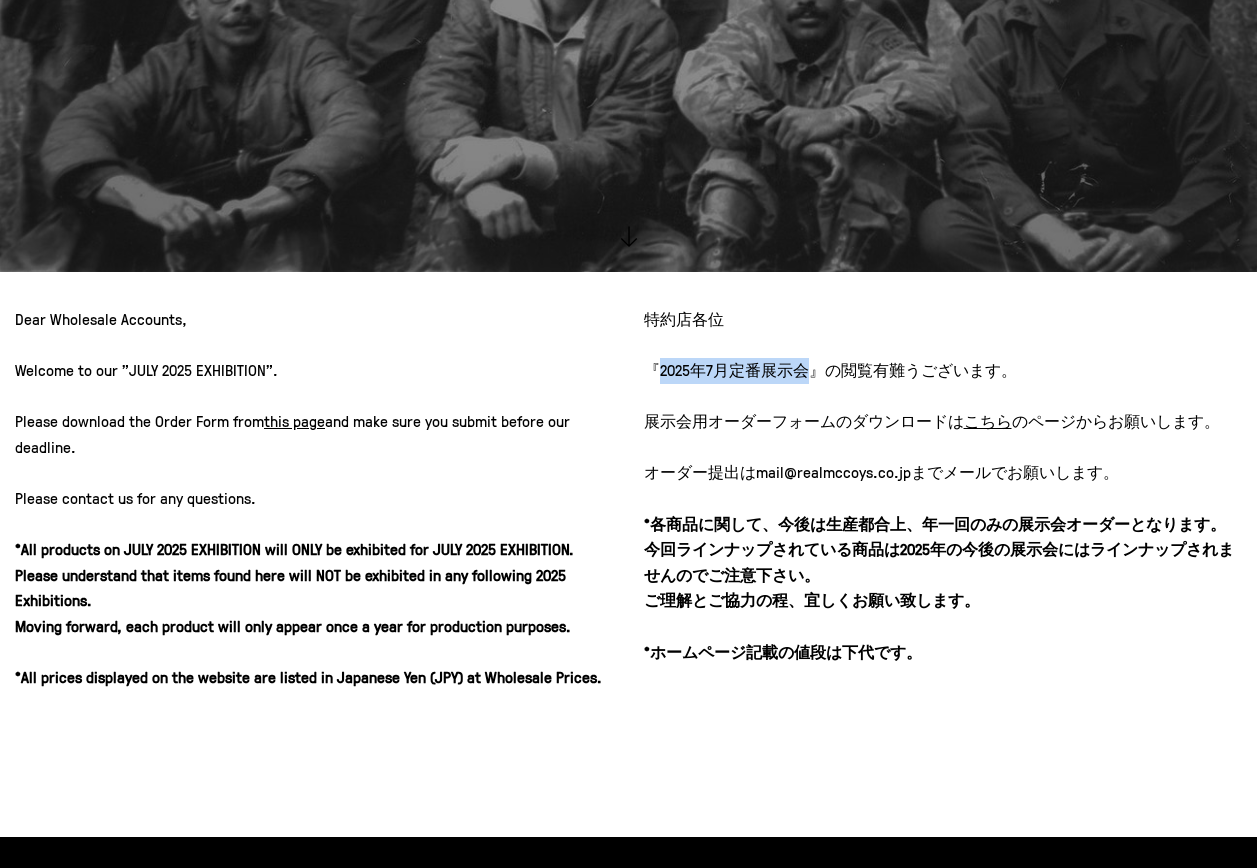 drag, startPoint x: 811, startPoint y: 371, endPoint x: 655, endPoint y: 373, distance: 156.01282 